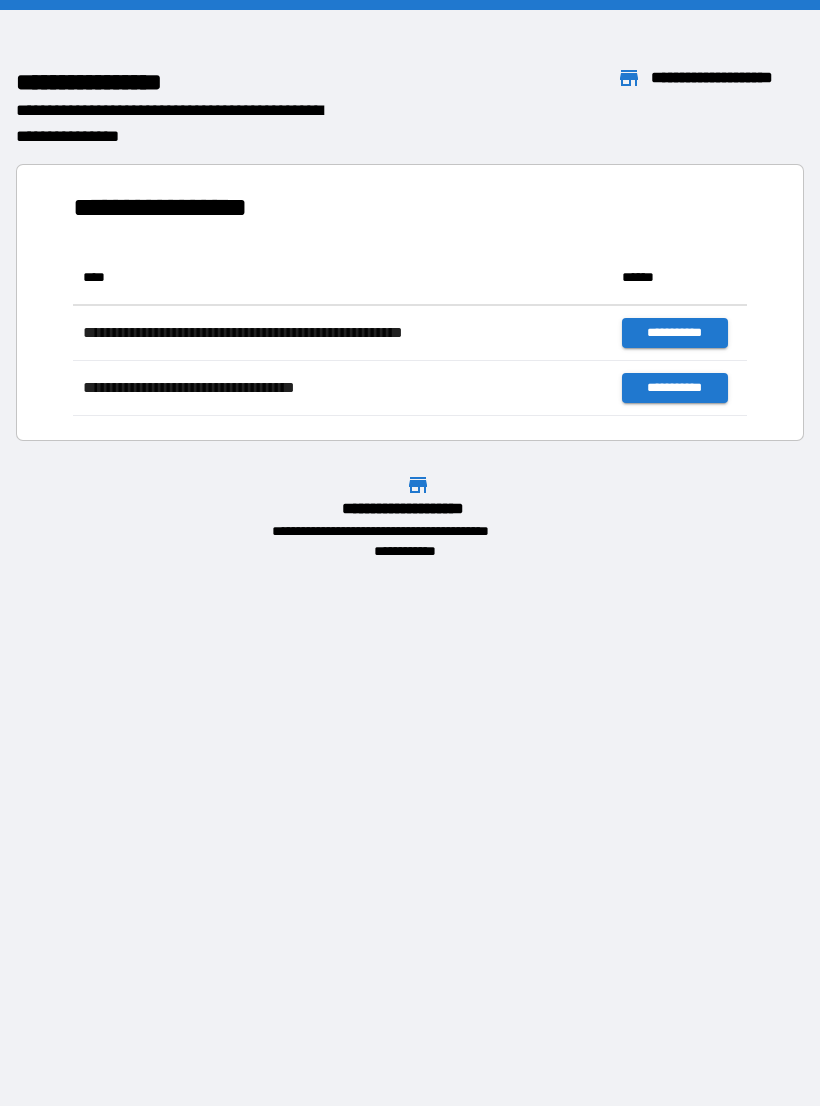 scroll, scrollTop: 0, scrollLeft: 0, axis: both 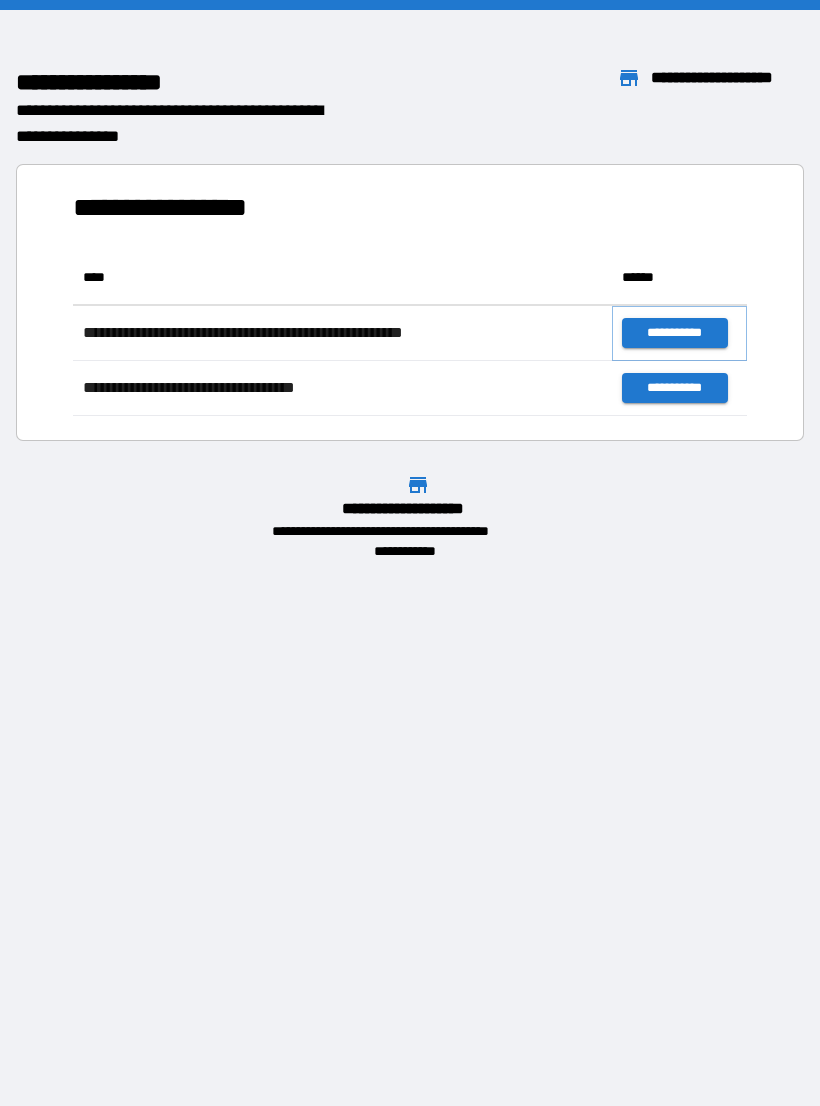 click on "**********" at bounding box center [674, 333] 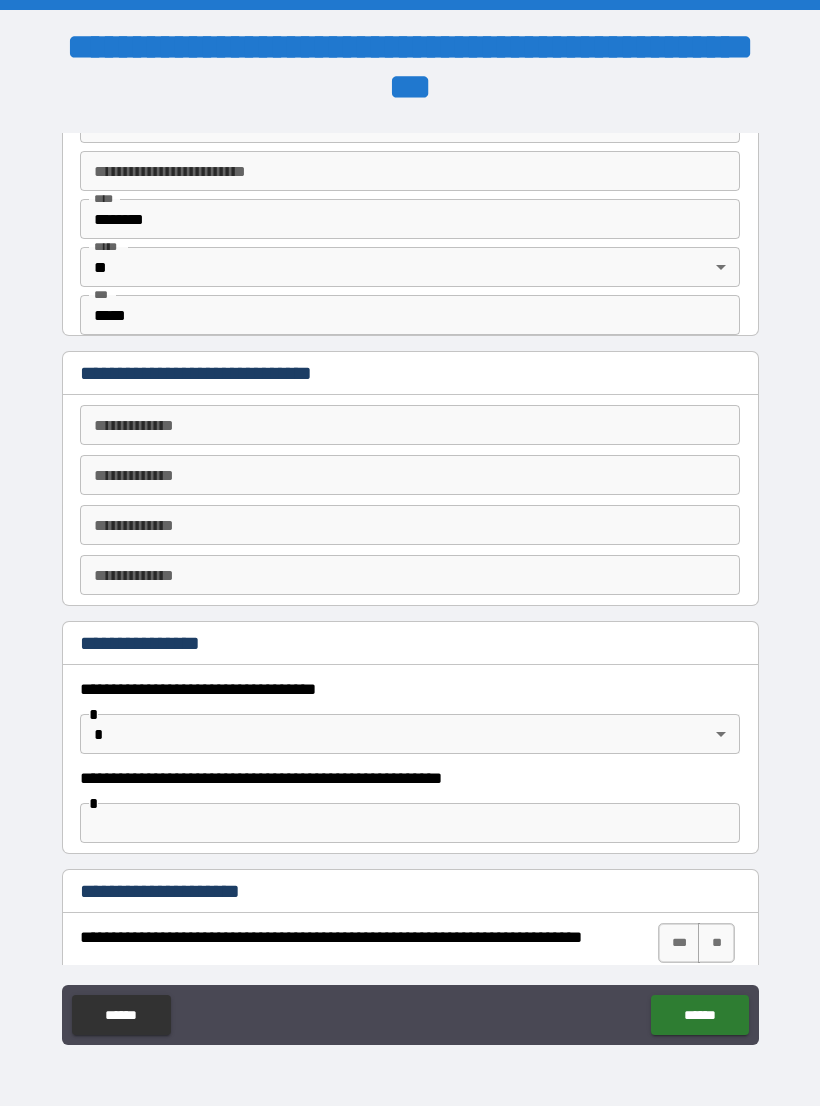 scroll, scrollTop: 775, scrollLeft: 0, axis: vertical 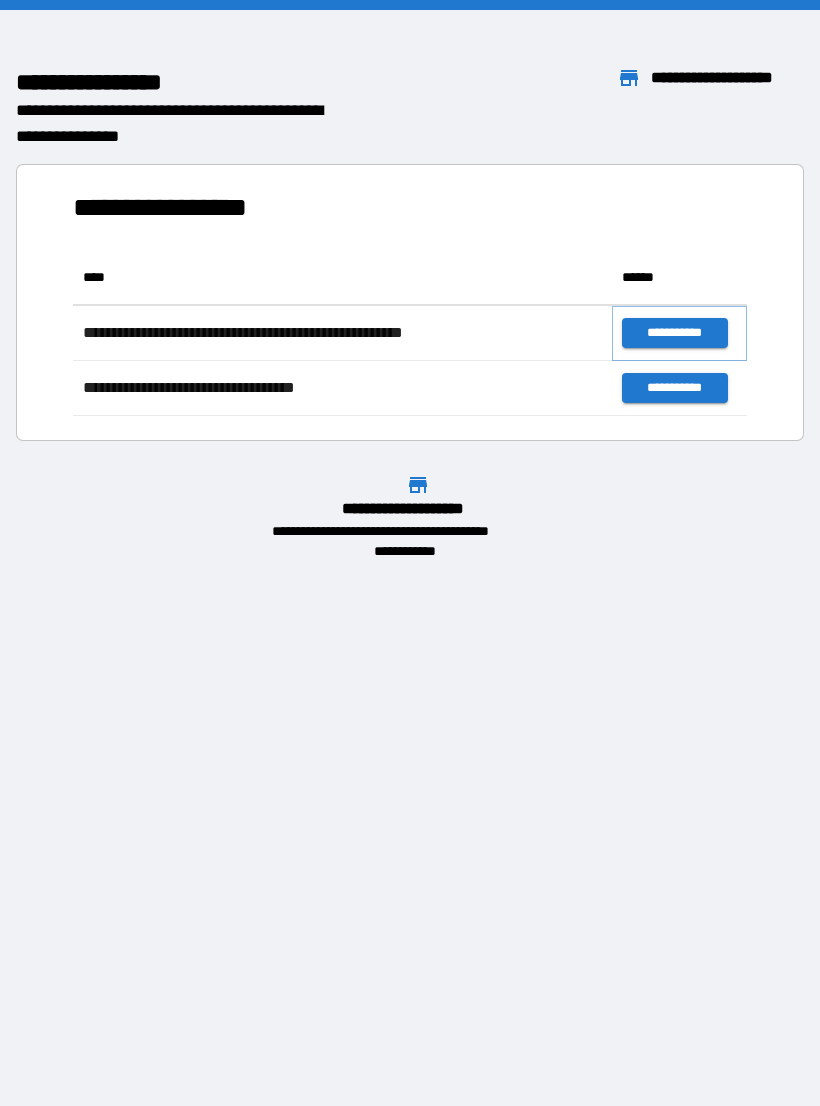 click on "**********" at bounding box center [674, 333] 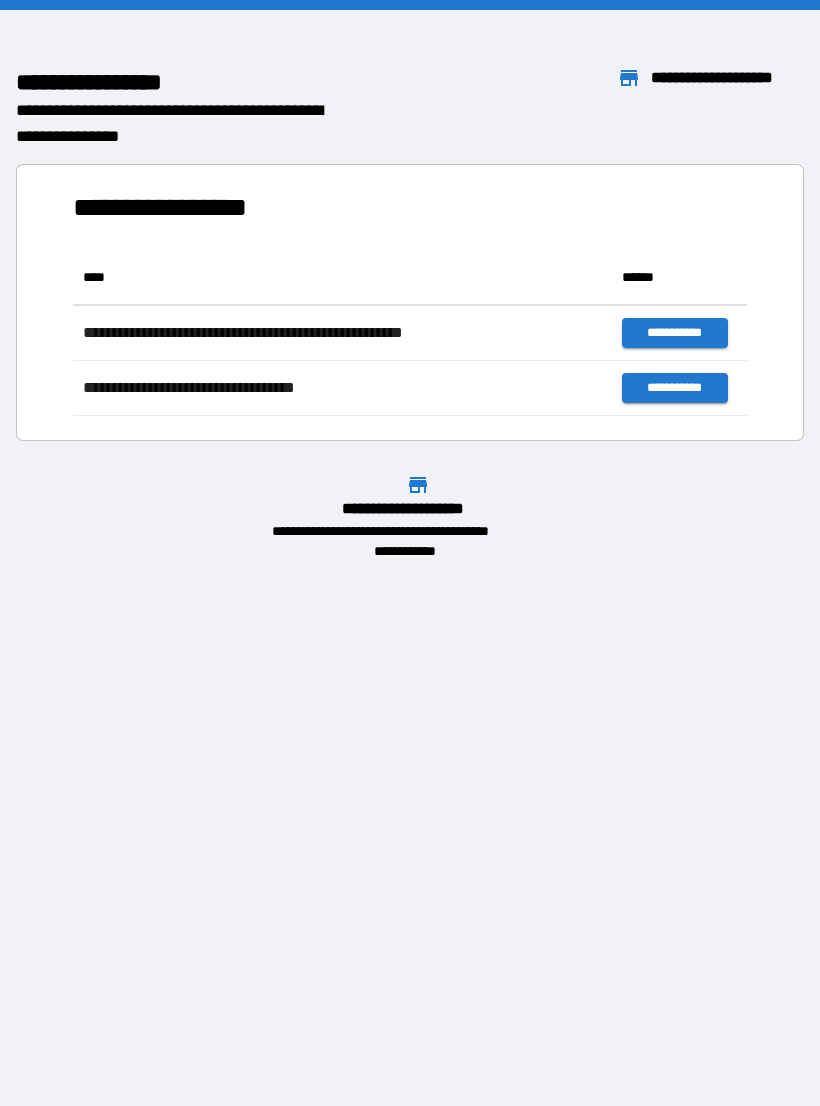 scroll, scrollTop: 1, scrollLeft: 1, axis: both 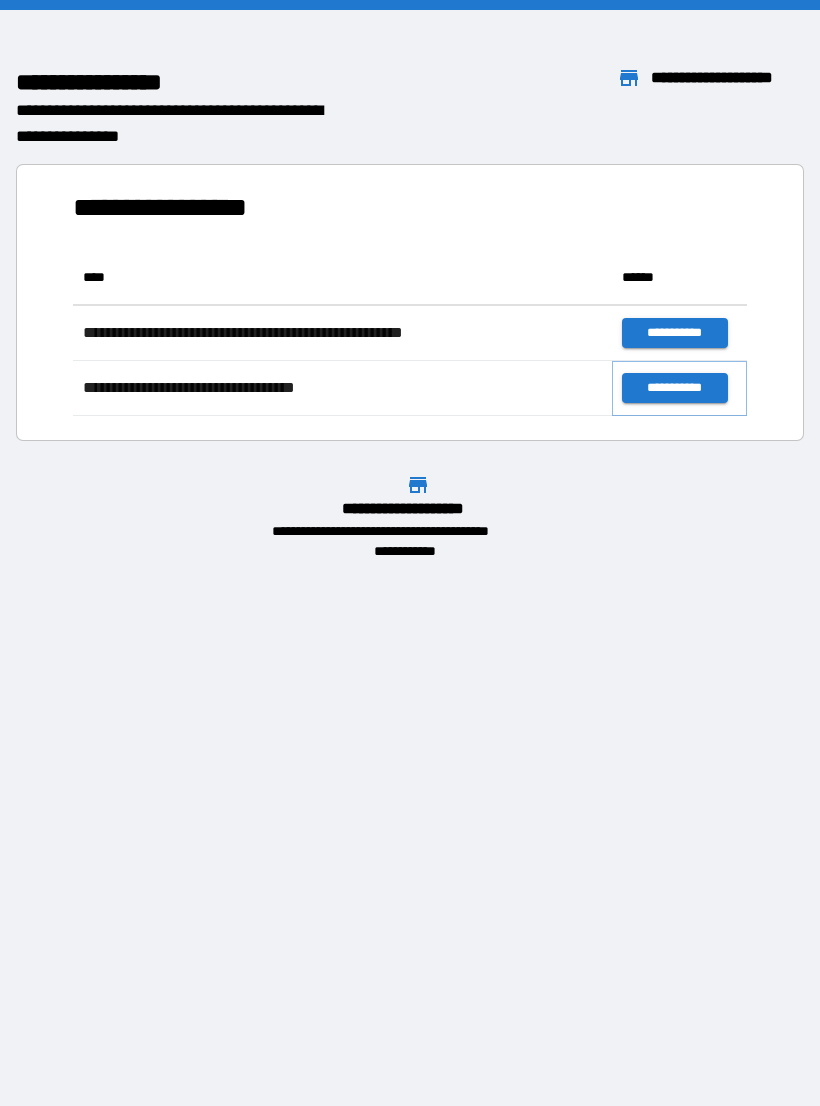 click on "**********" at bounding box center [674, 388] 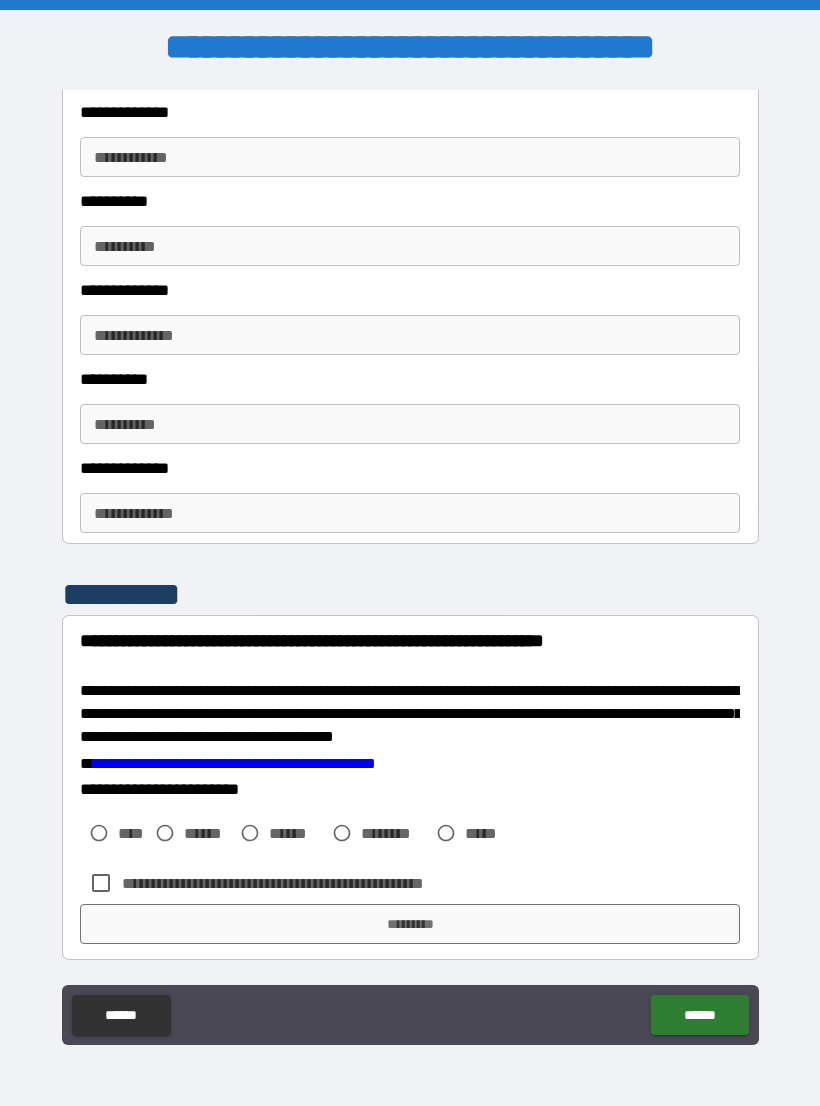 scroll, scrollTop: 3114, scrollLeft: 0, axis: vertical 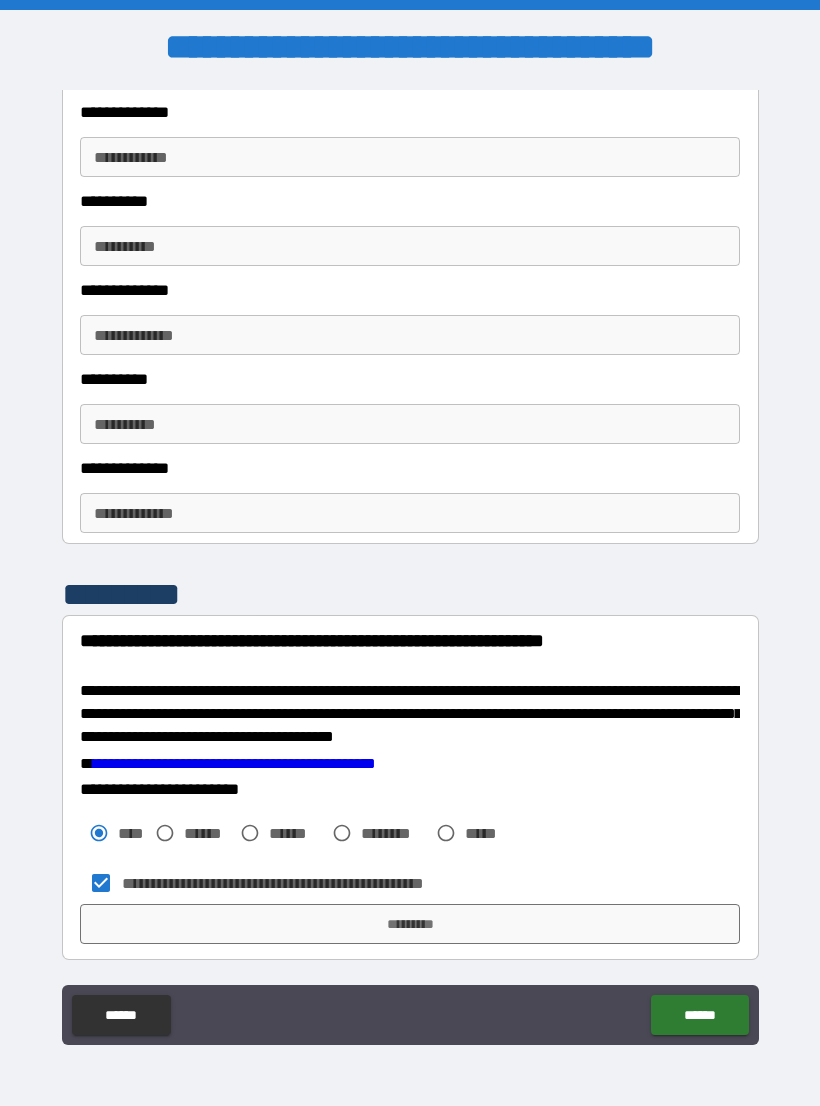 click on "*********" at bounding box center [410, 924] 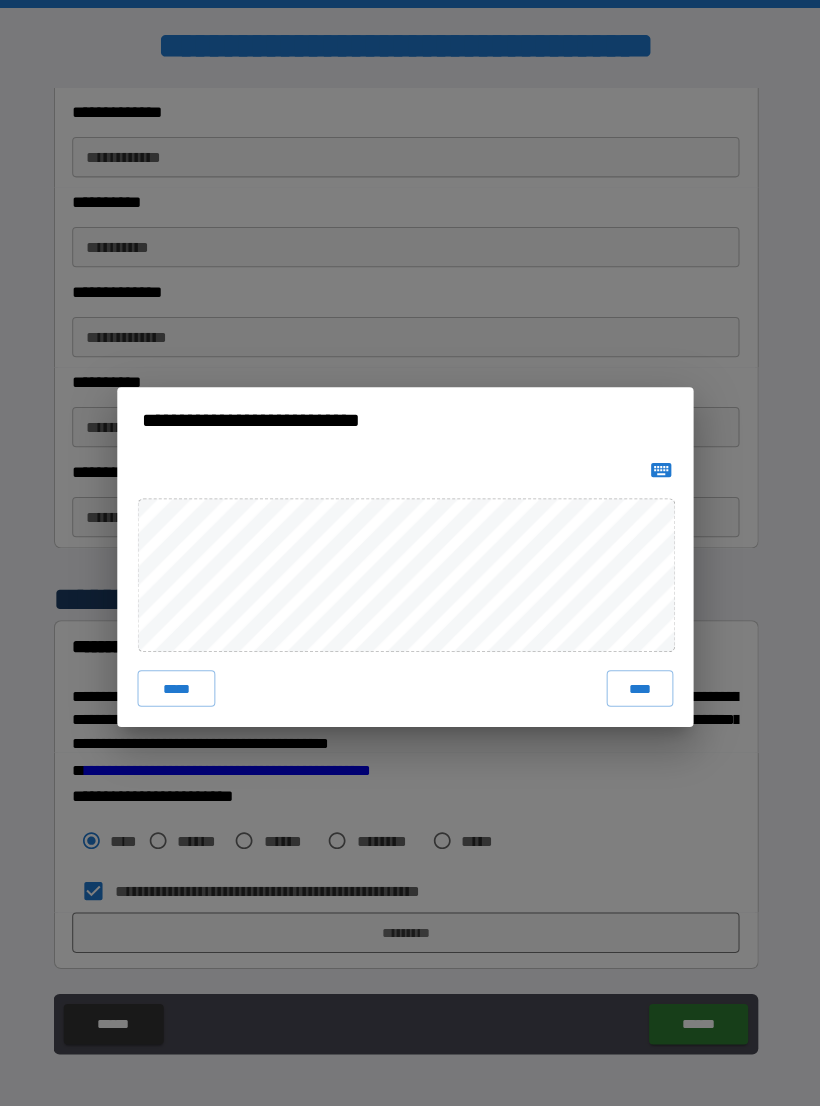 click on "**********" at bounding box center (410, 553) 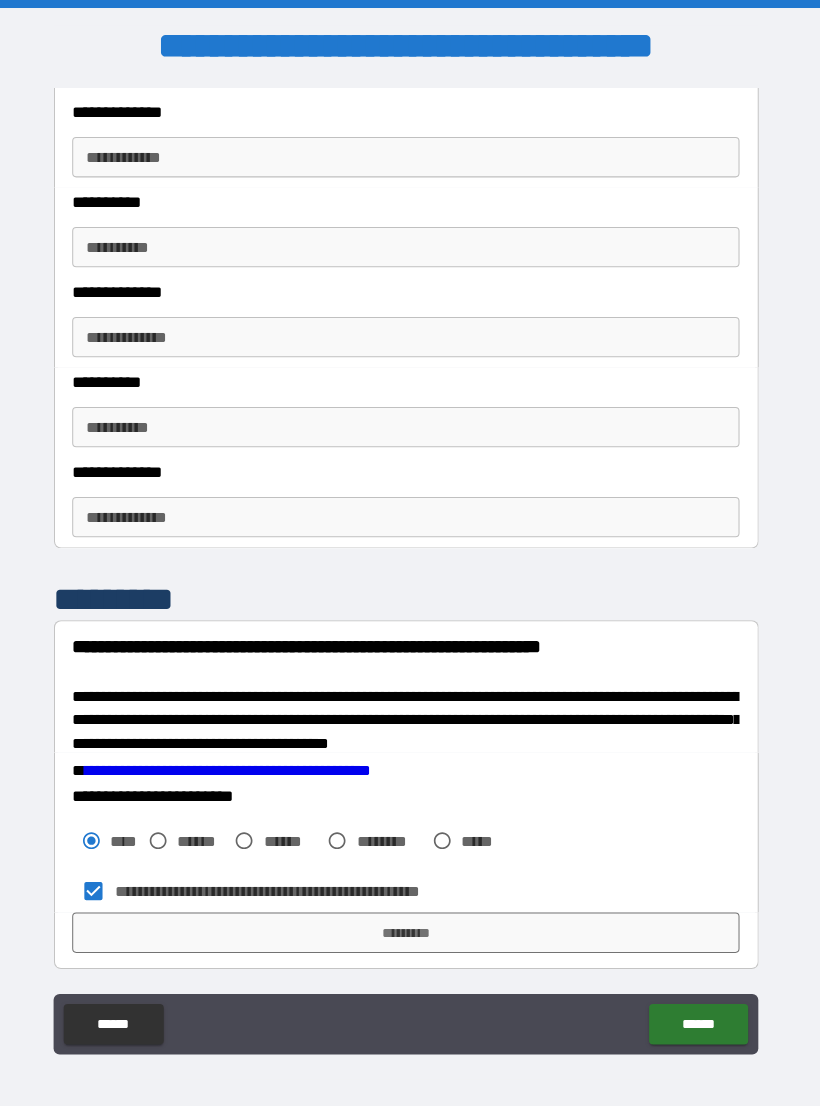 click on "**********" at bounding box center [410, 883] 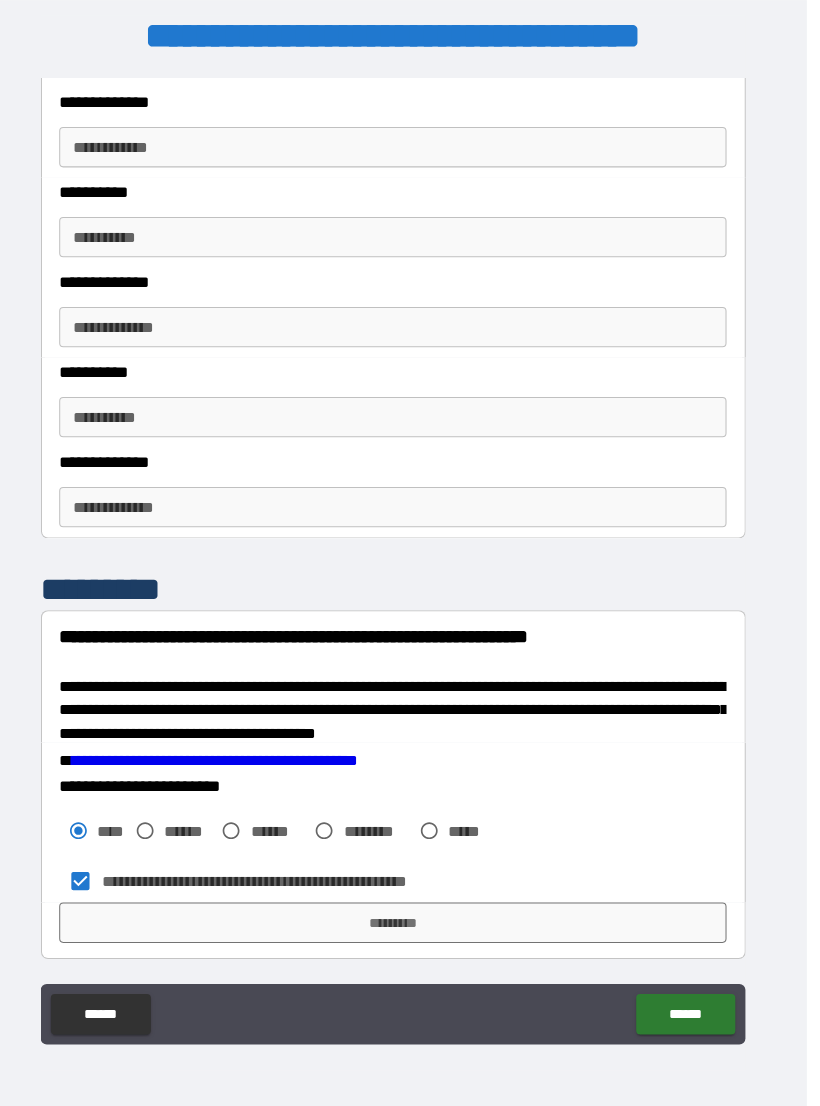 scroll, scrollTop: 13, scrollLeft: 0, axis: vertical 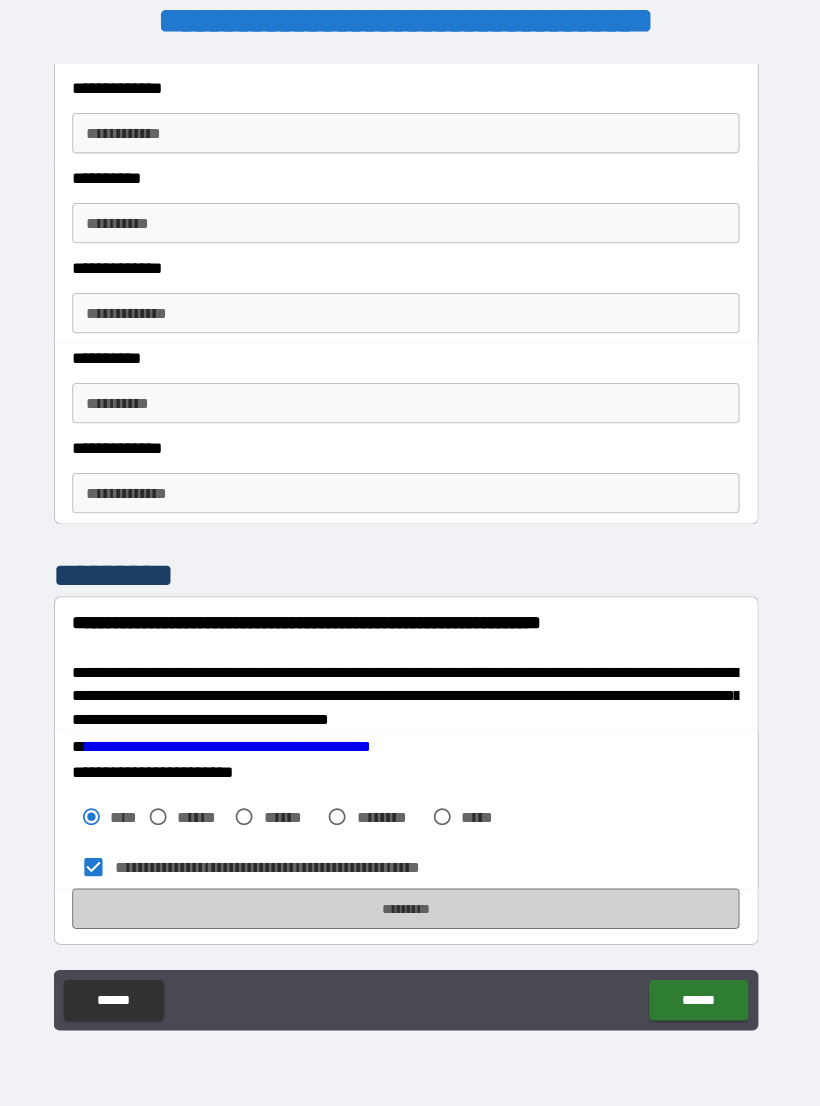 click on "*********" at bounding box center [410, 910] 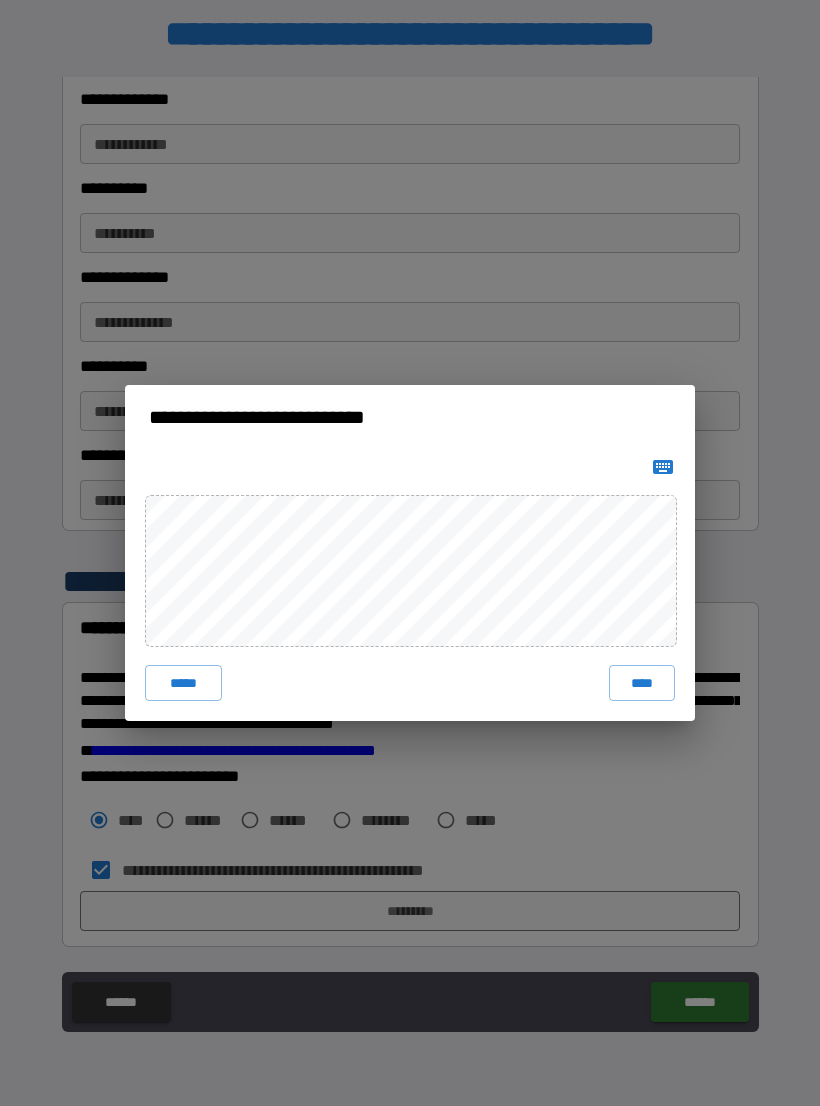 scroll, scrollTop: 12, scrollLeft: 0, axis: vertical 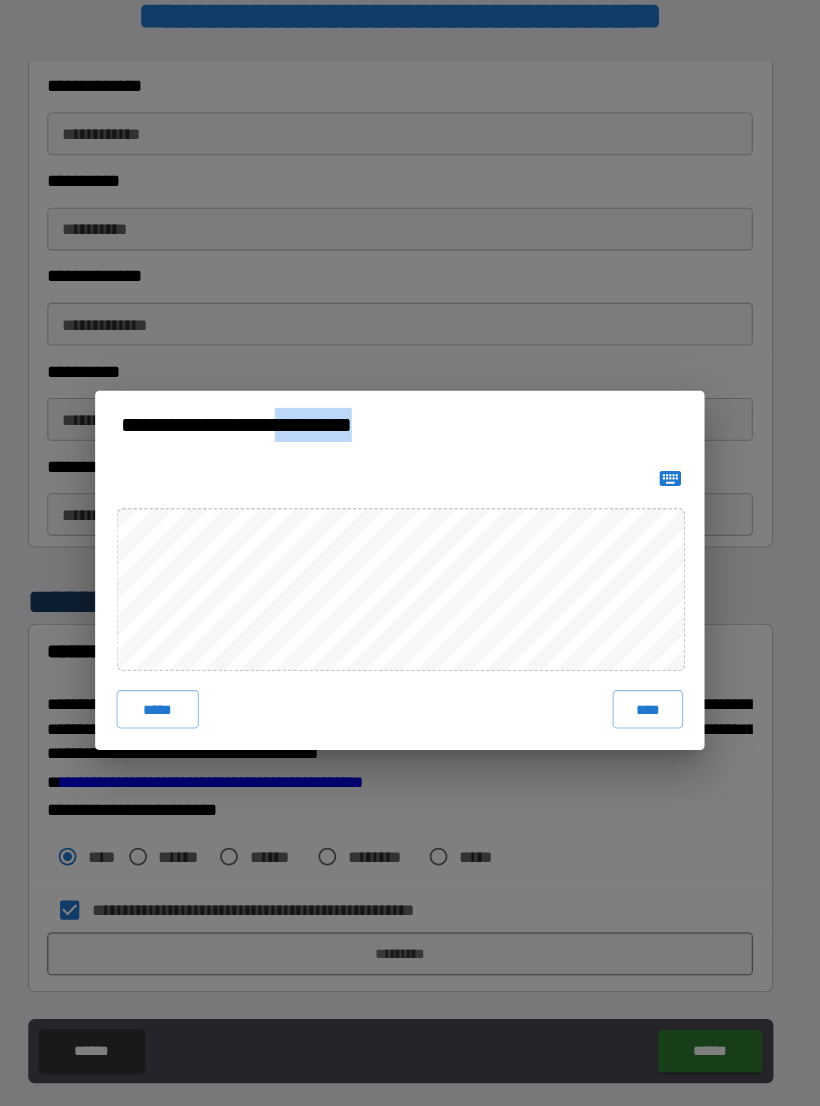 click on "**********" at bounding box center [410, 553] 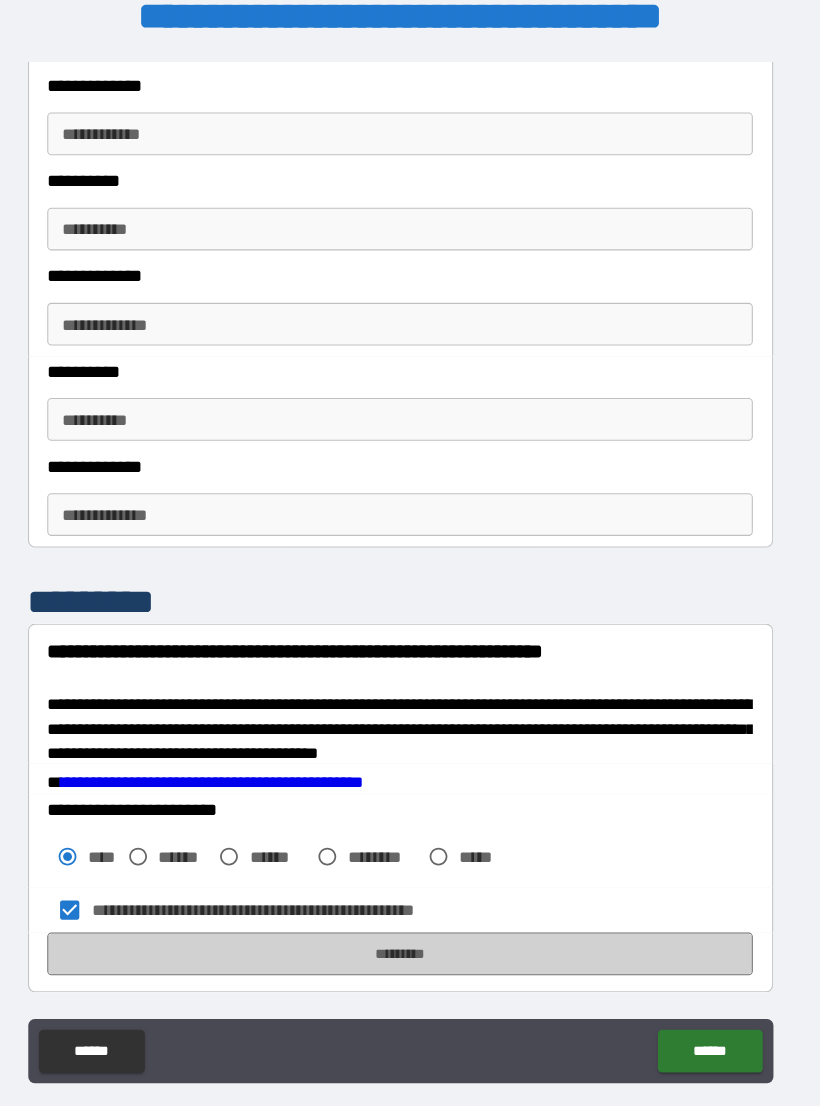 click on "*********" at bounding box center (410, 912) 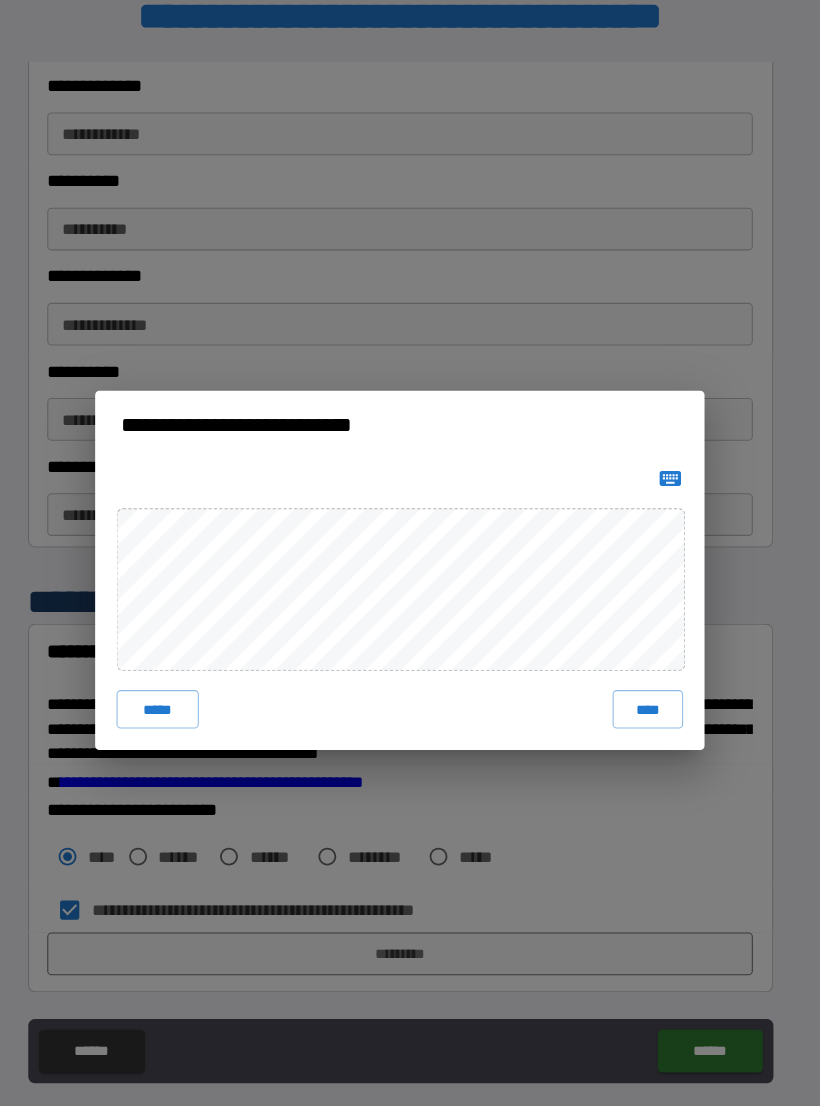 click on "**********" at bounding box center [410, 553] 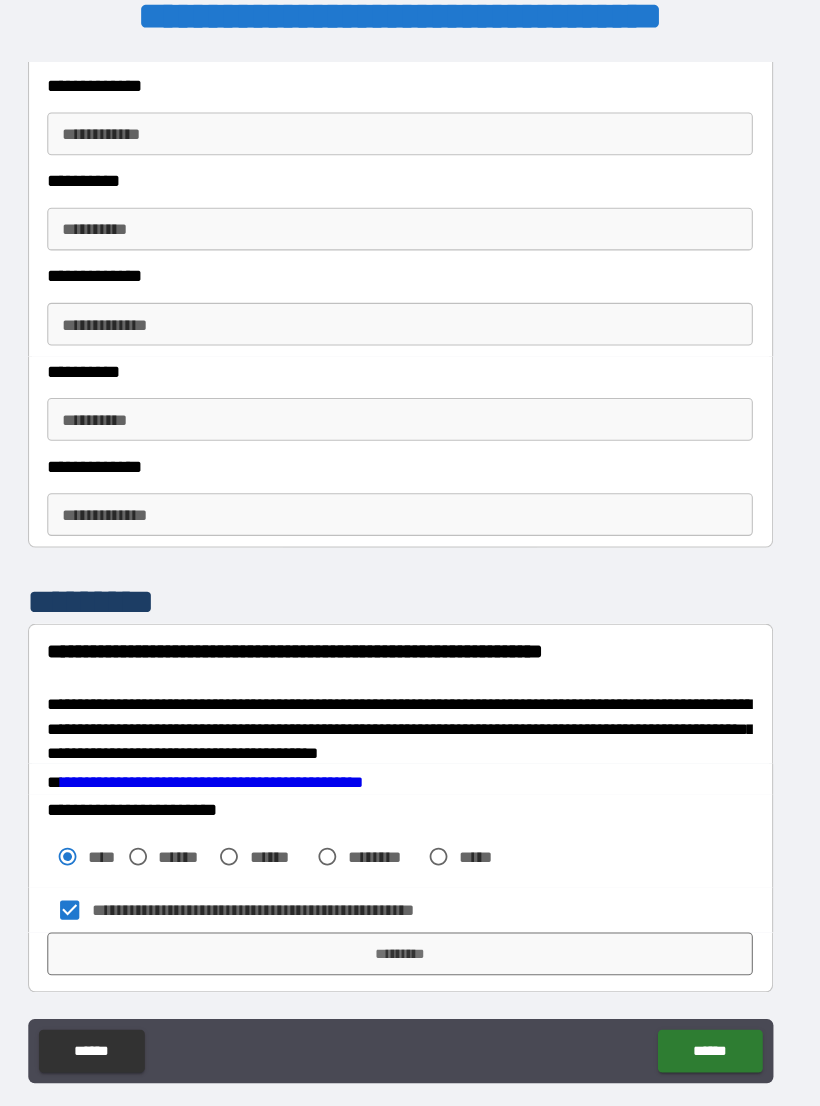 click on "*********" at bounding box center (410, 912) 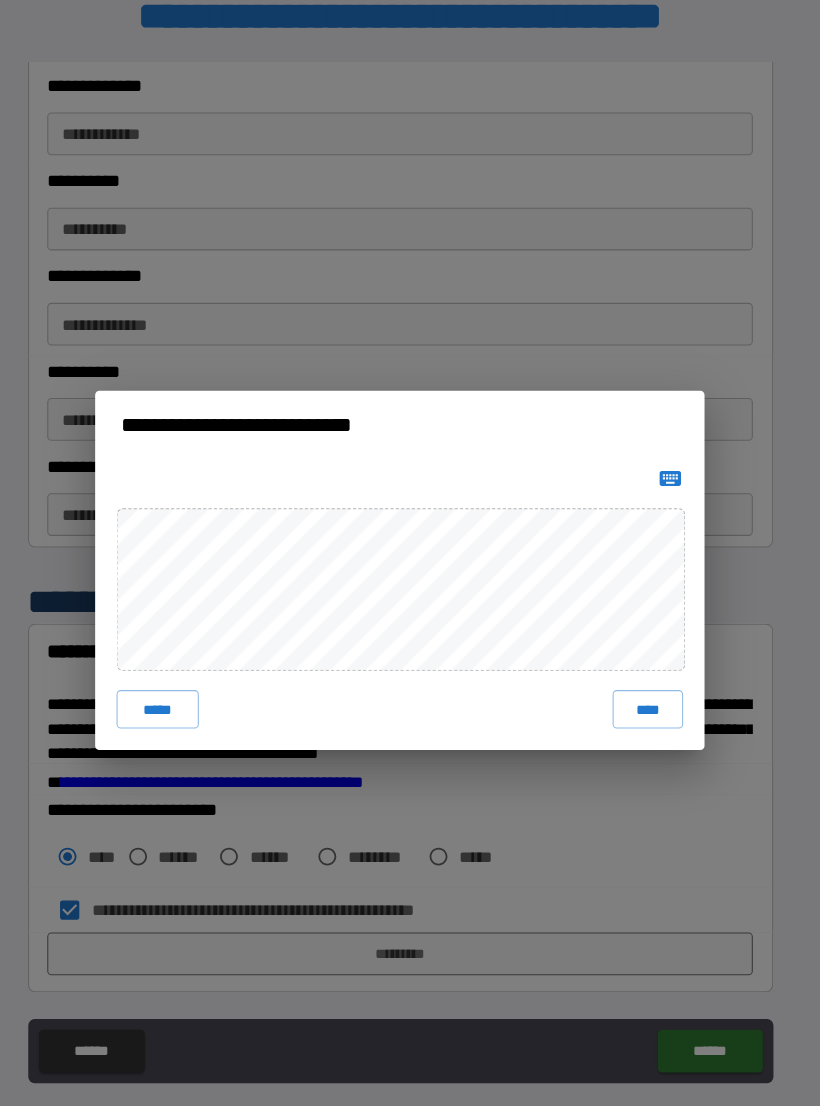 click on "****" at bounding box center [642, 683] 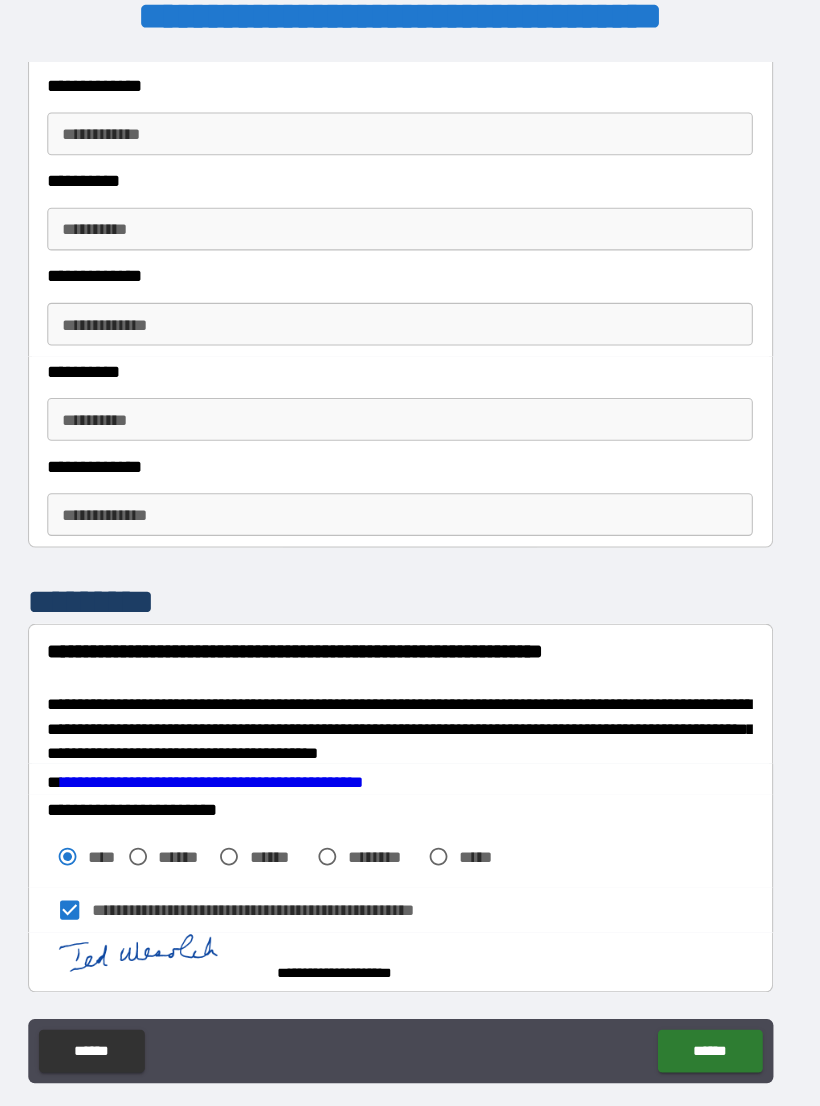 scroll, scrollTop: 3104, scrollLeft: 0, axis: vertical 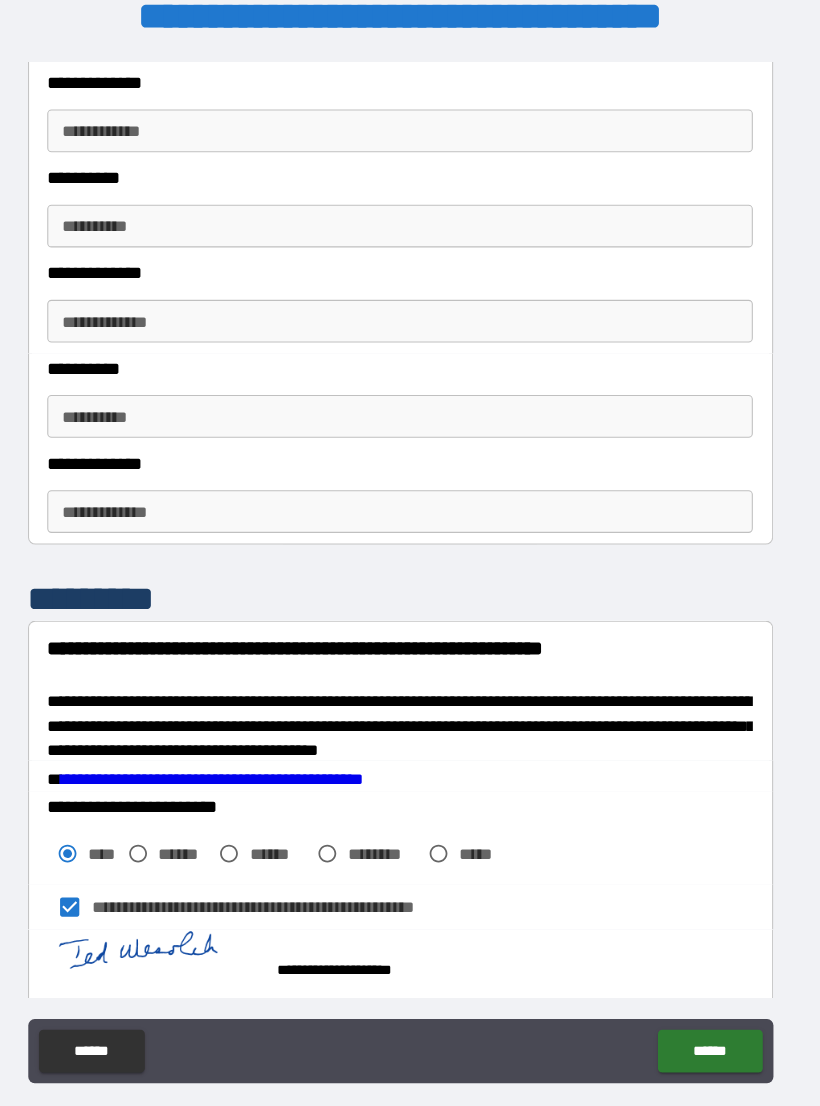 click on "******" at bounding box center [699, 1003] 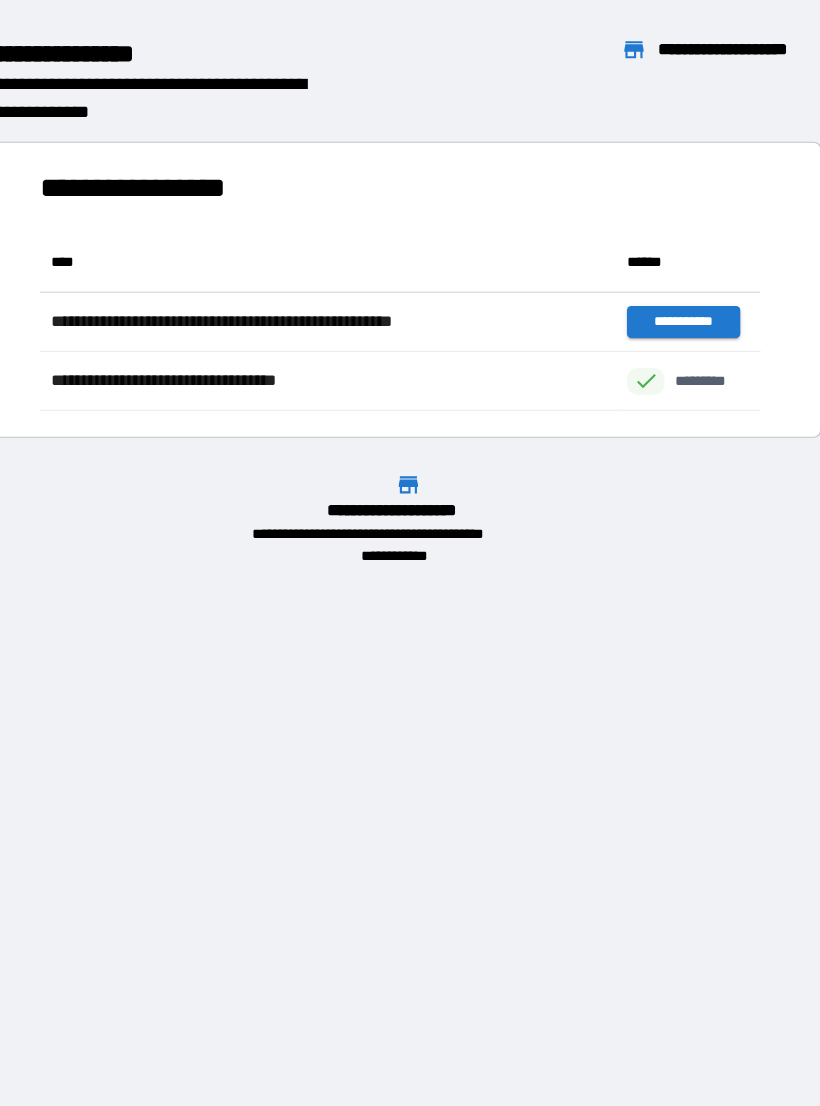 scroll, scrollTop: 1, scrollLeft: 1, axis: both 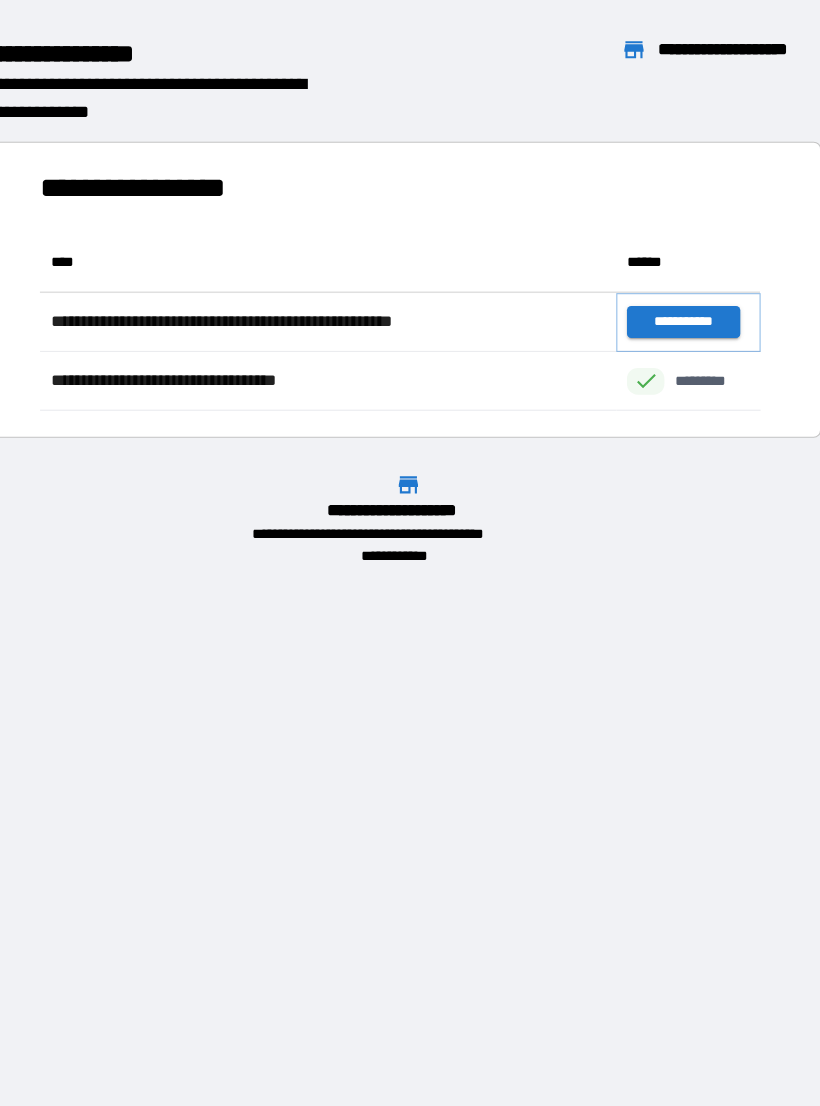 click on "**********" at bounding box center (674, 321) 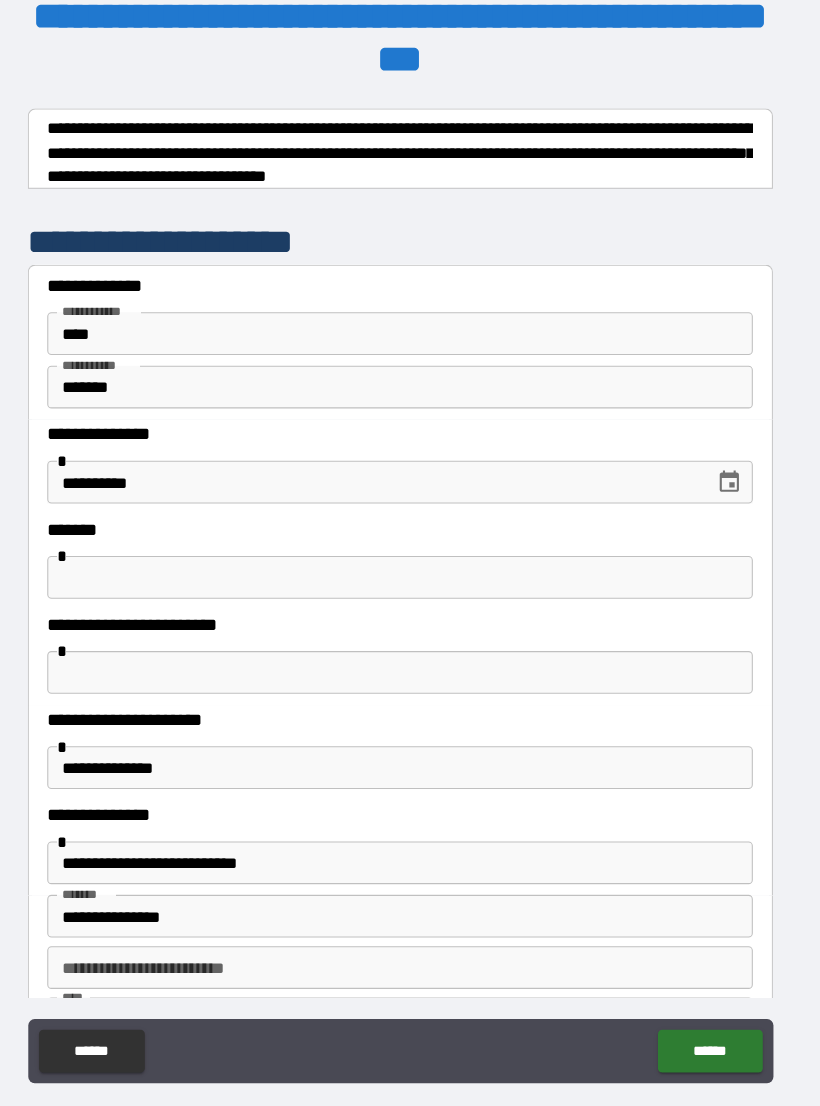 click at bounding box center (410, 649) 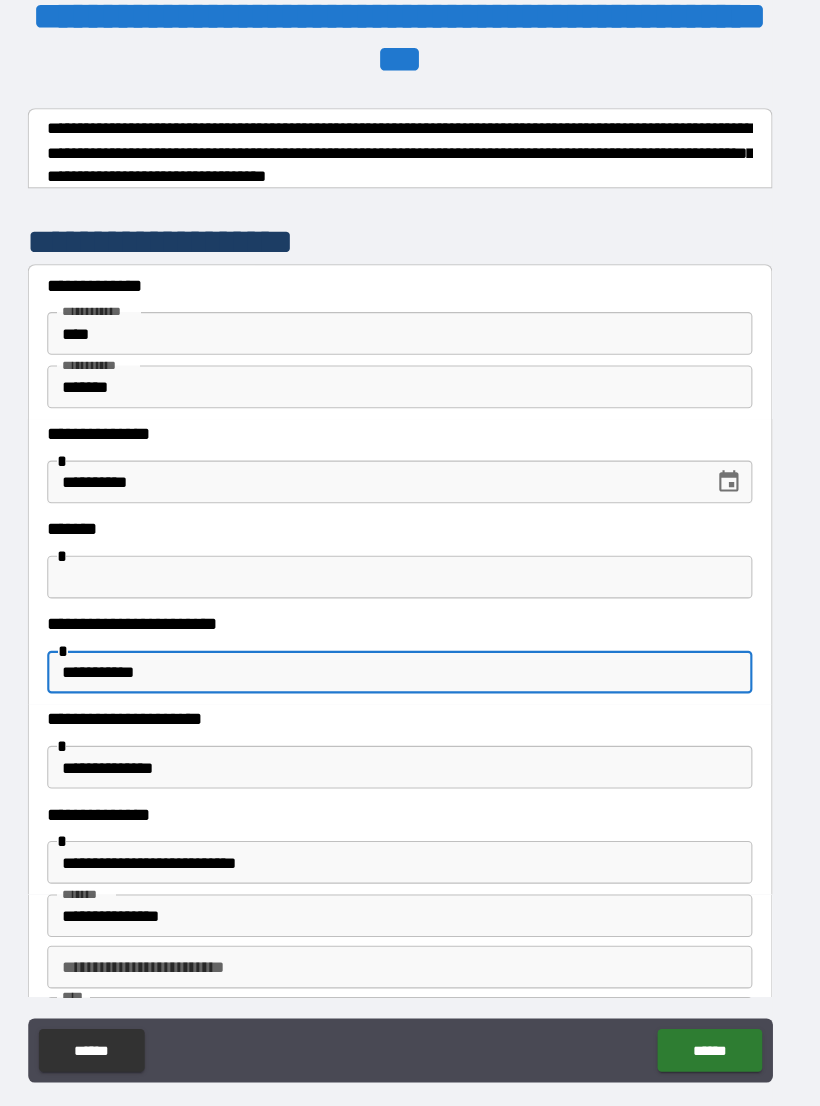 type on "**********" 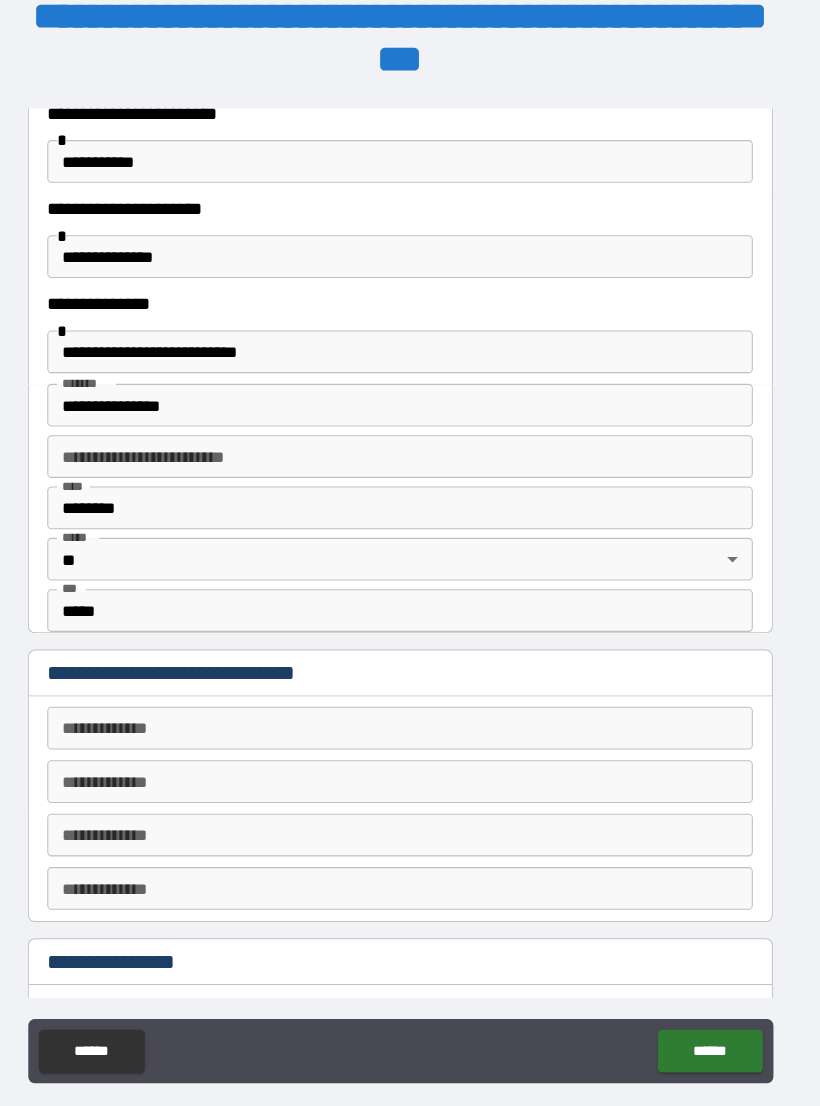 scroll, scrollTop: 508, scrollLeft: 0, axis: vertical 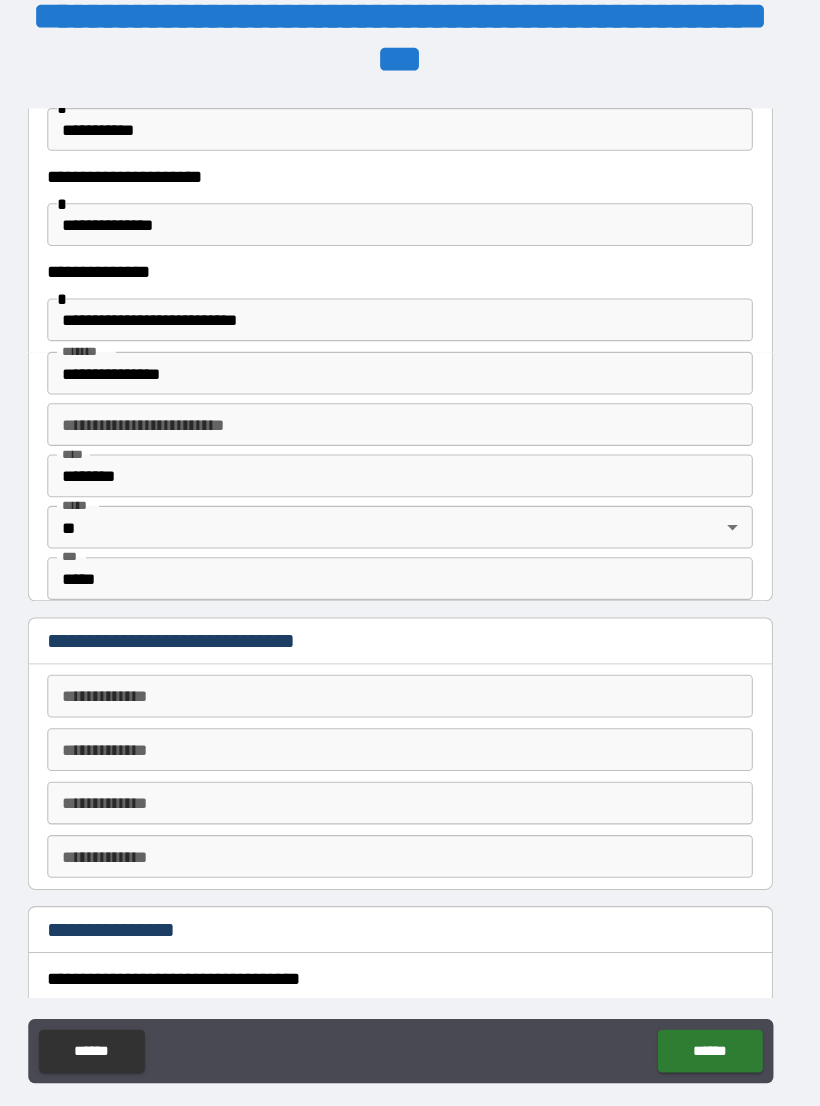 click on "**********" at bounding box center [410, 671] 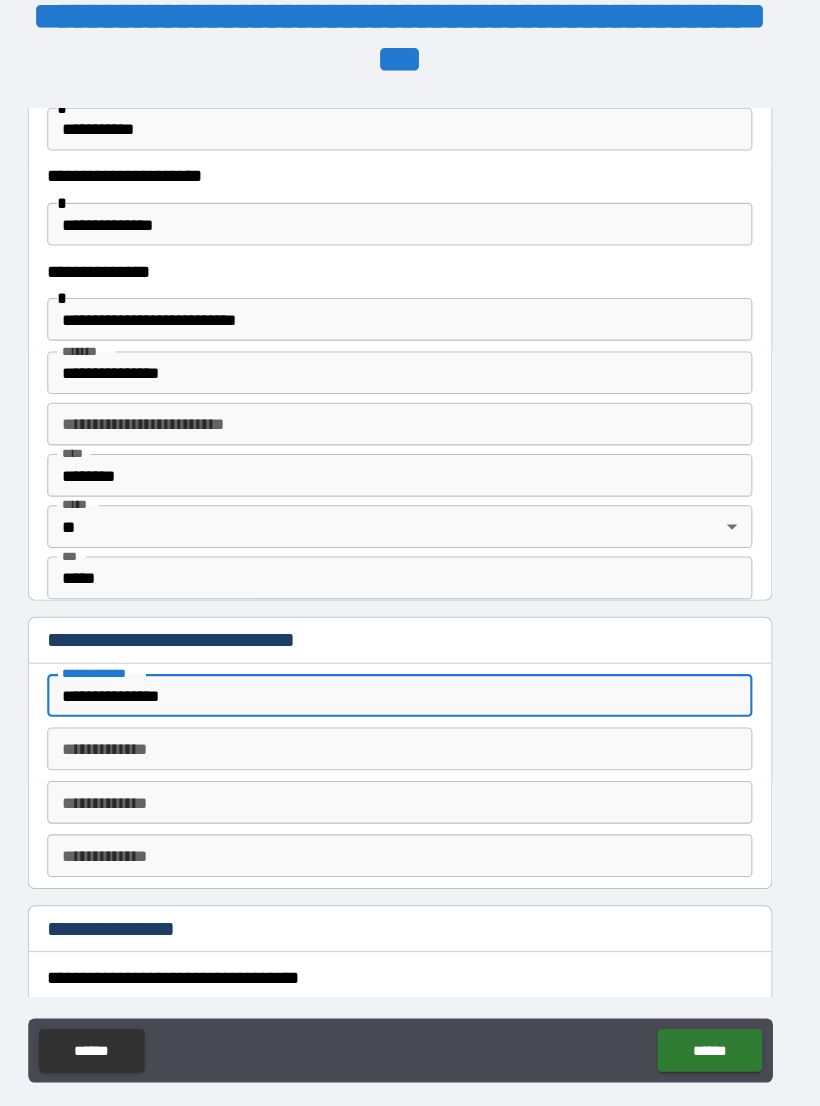 type on "**********" 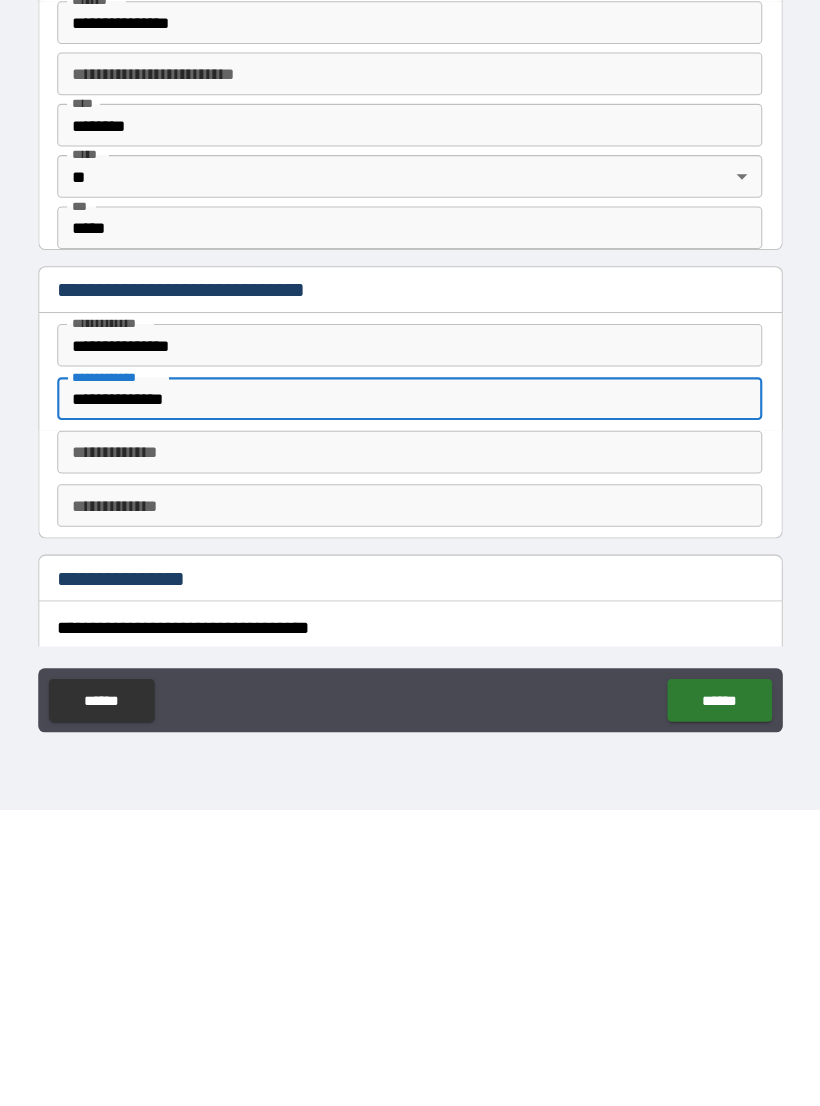 type on "**********" 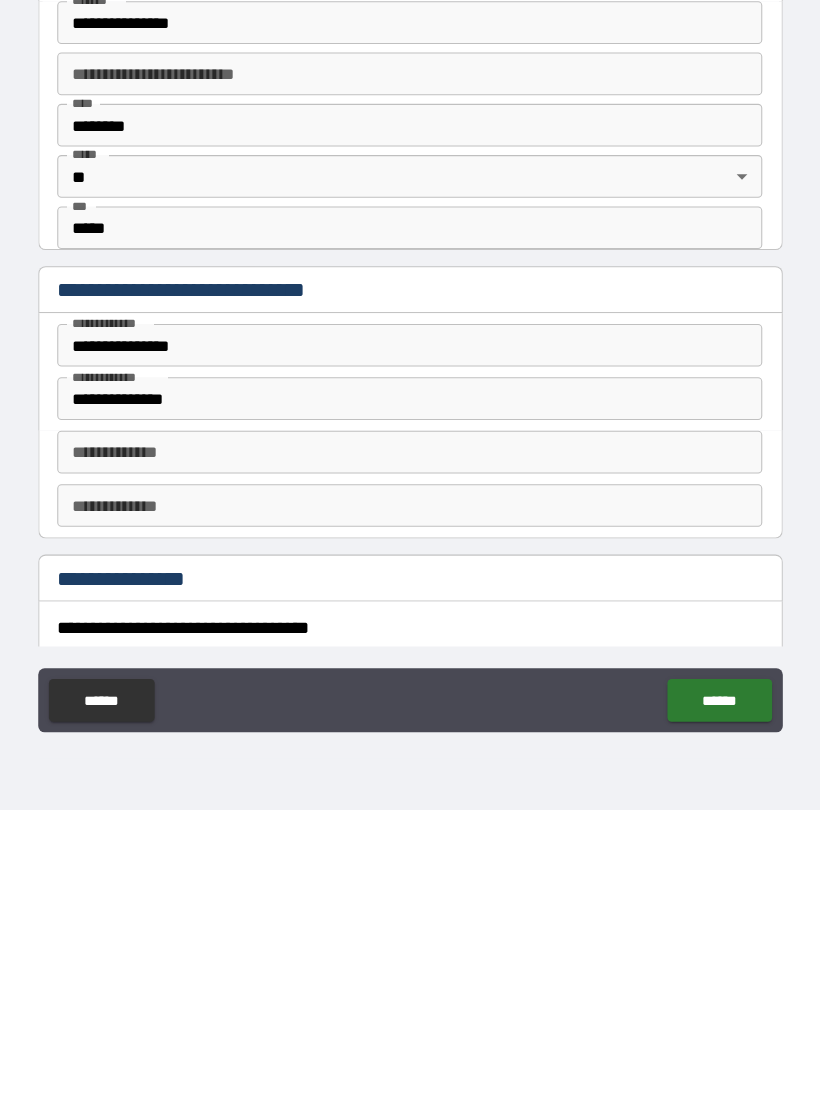 scroll, scrollTop: 30, scrollLeft: 0, axis: vertical 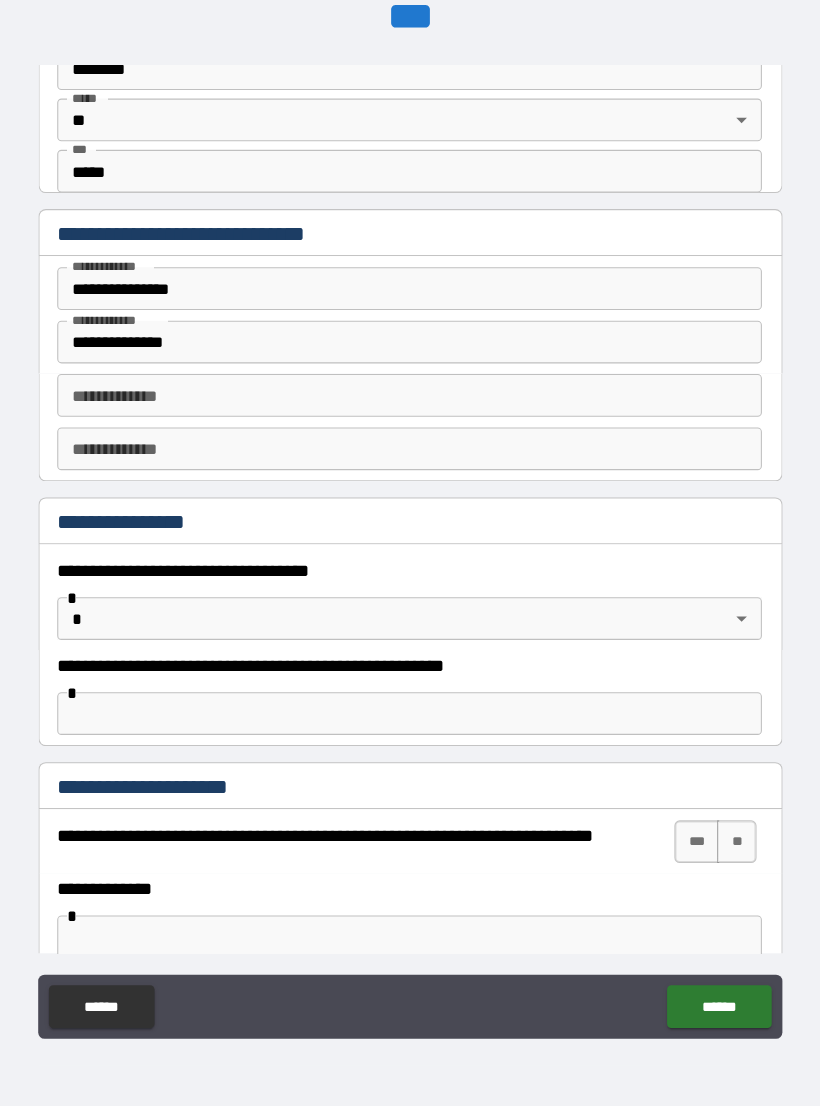 click on "**********" at bounding box center [410, 538] 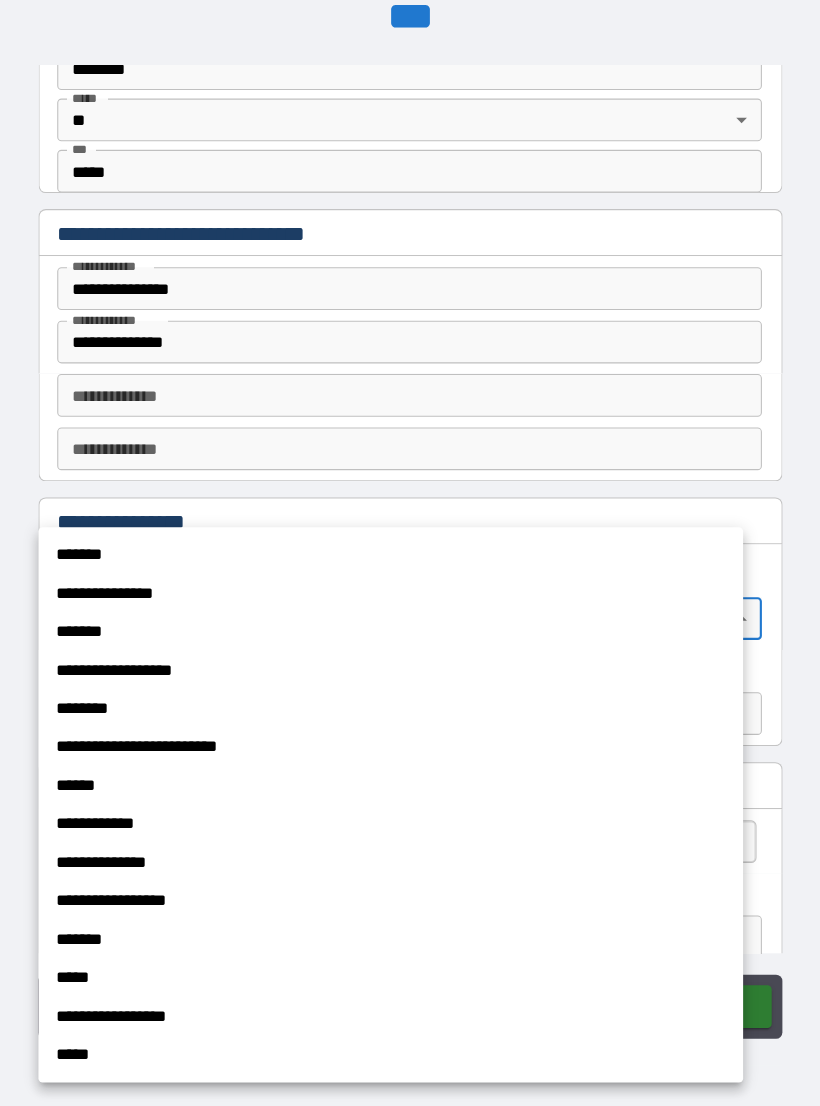 scroll, scrollTop: 31, scrollLeft: 0, axis: vertical 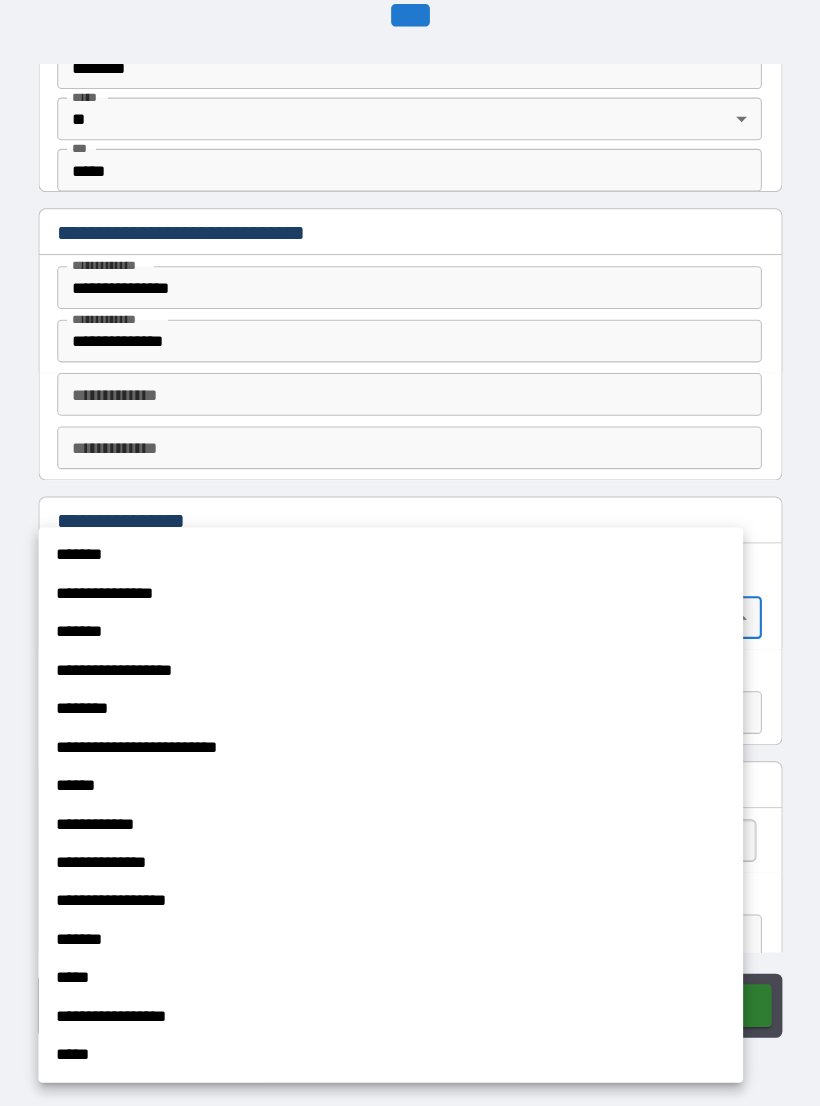 click on "*******" at bounding box center (392, 562) 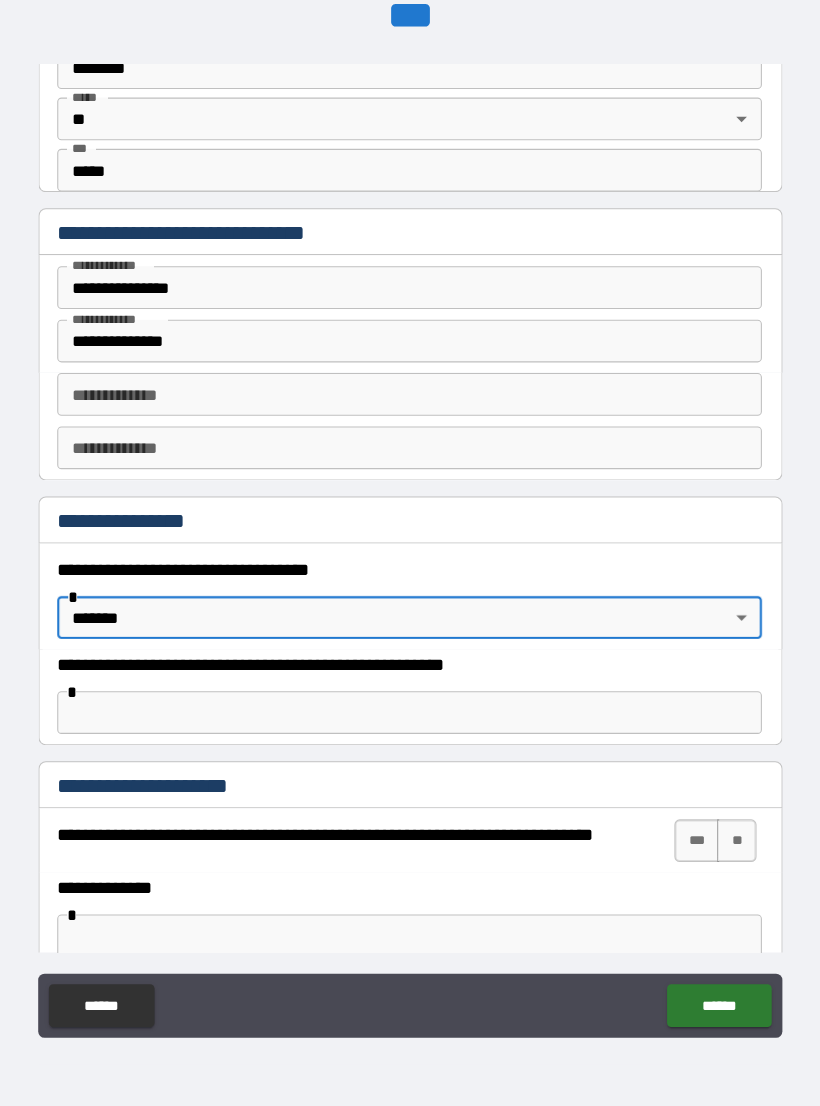 click on "**" at bounding box center (716, 829) 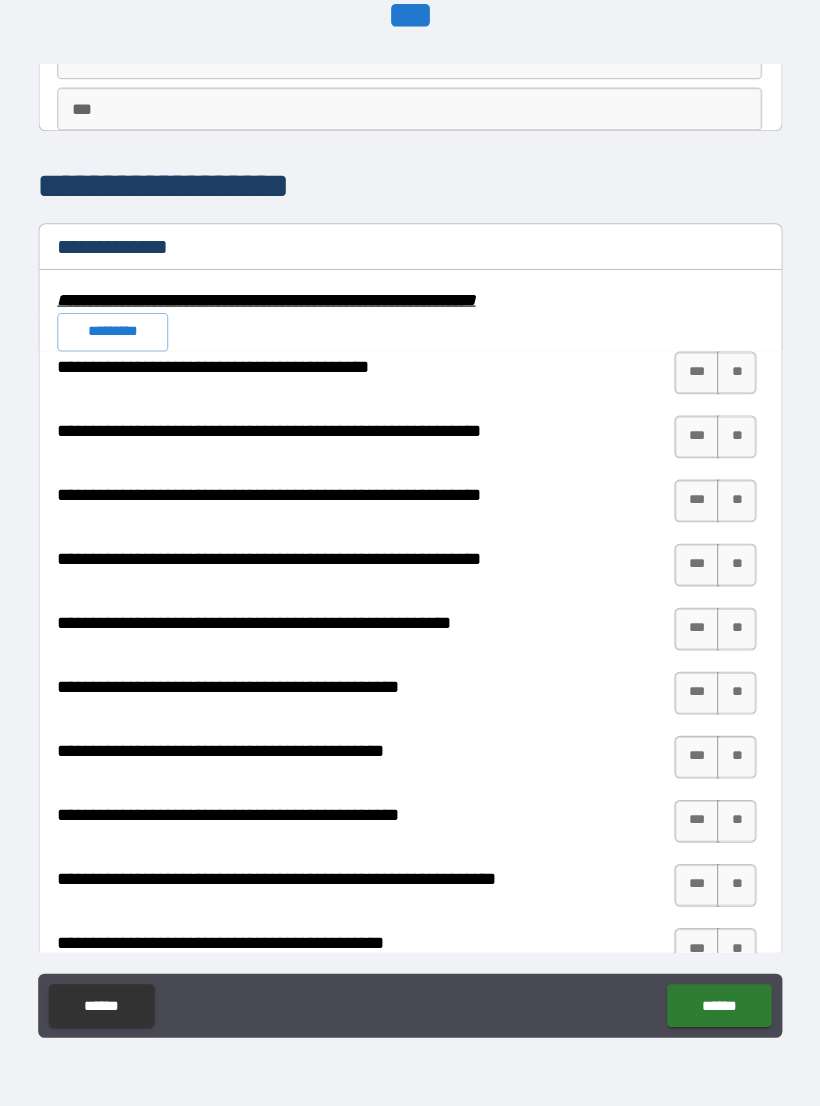 scroll, scrollTop: 1867, scrollLeft: 0, axis: vertical 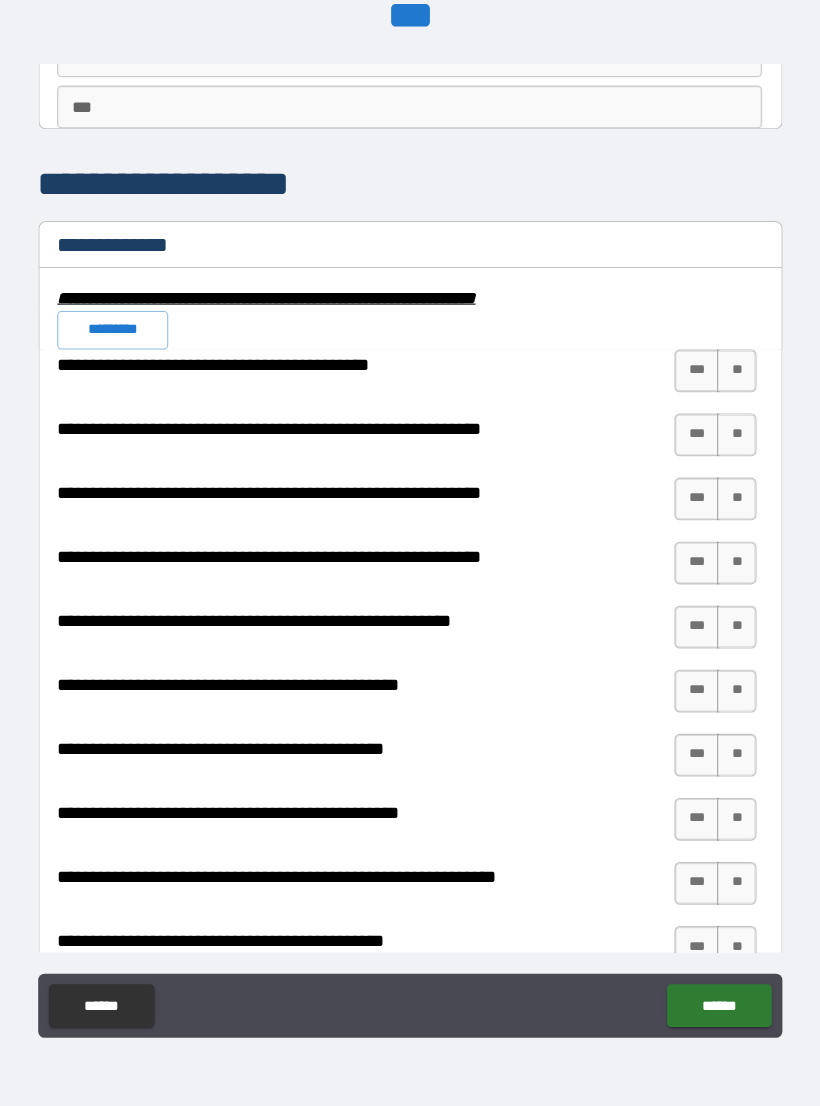 click on "**" at bounding box center (716, 389) 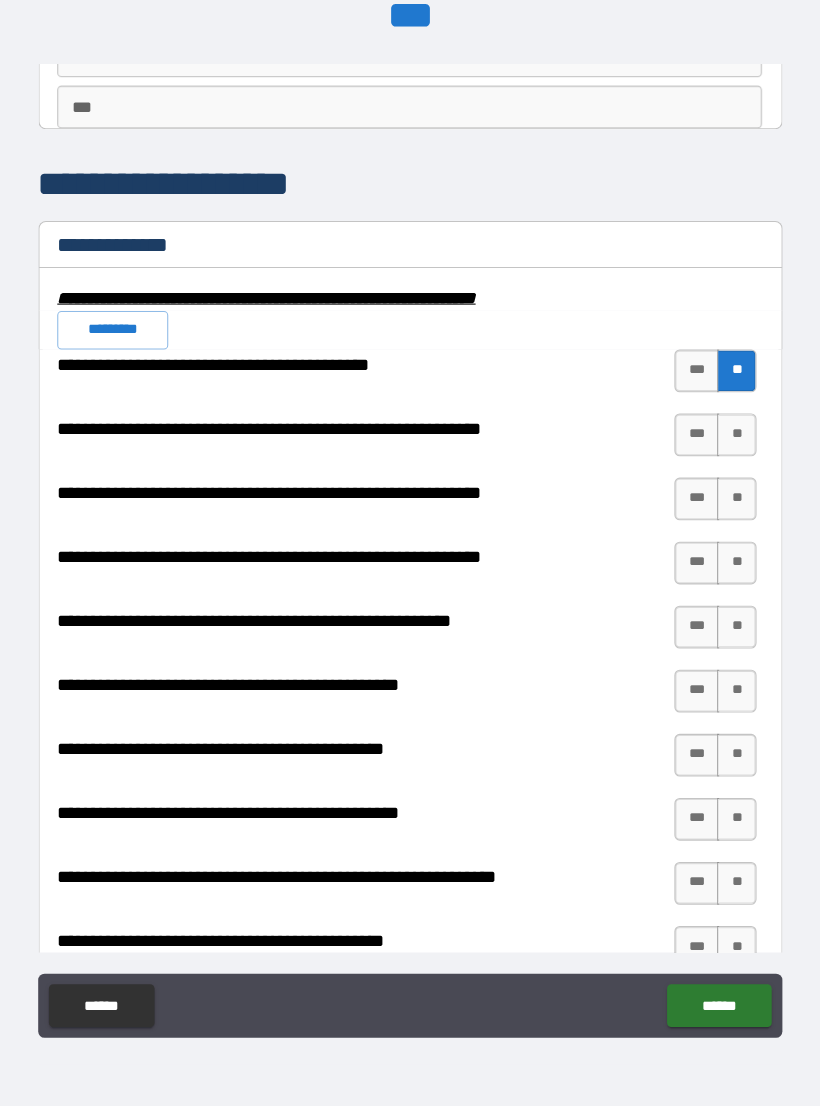 click on "**" at bounding box center (716, 449) 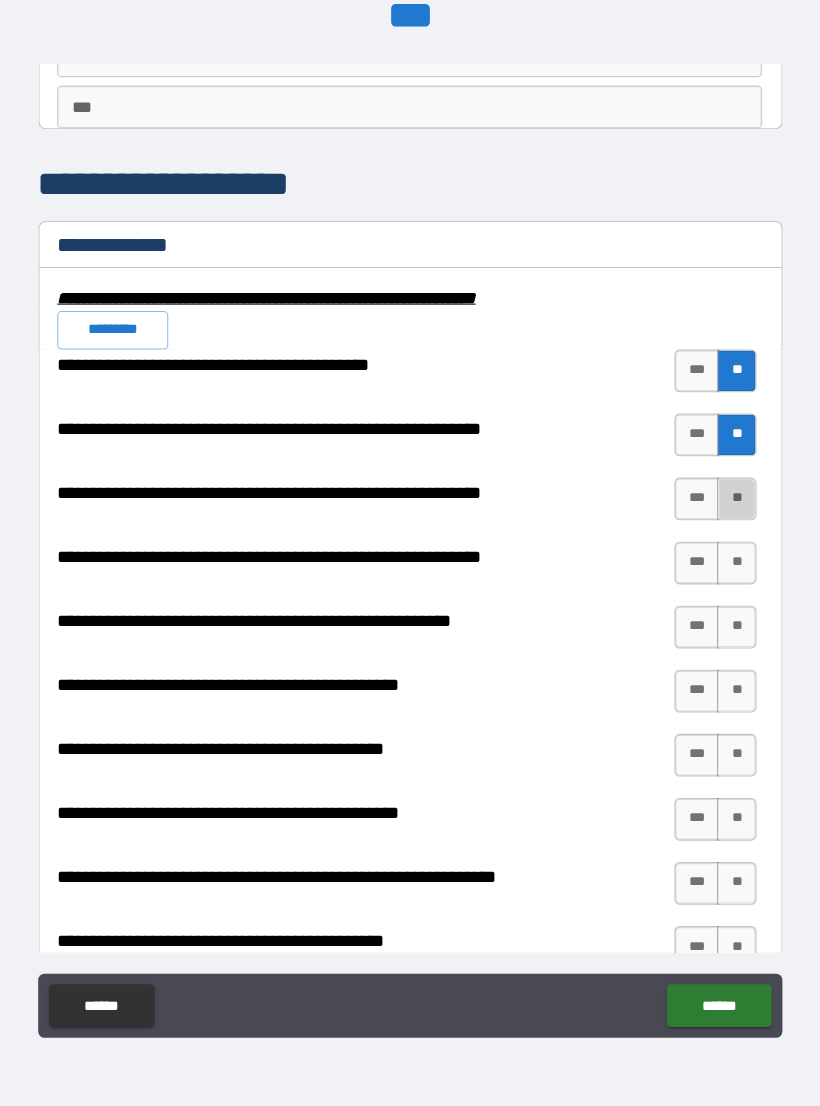 click on "**" at bounding box center [716, 509] 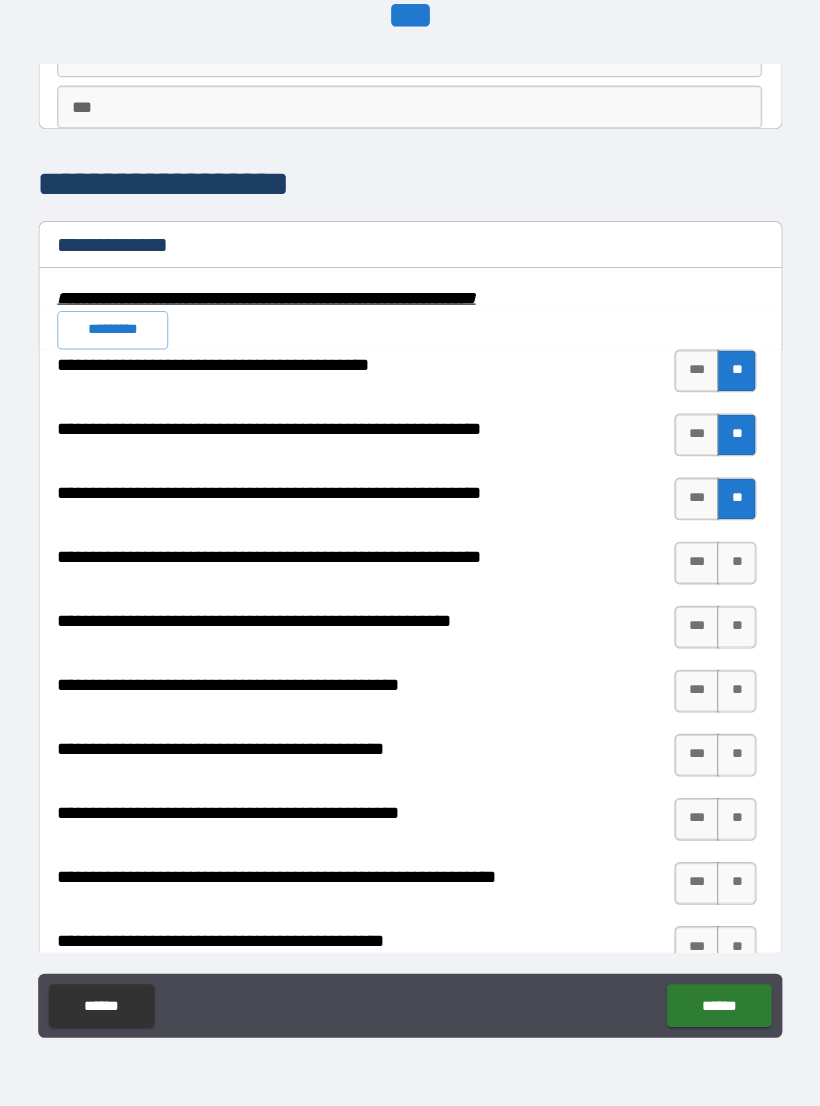 click on "*********" at bounding box center [132, 351] 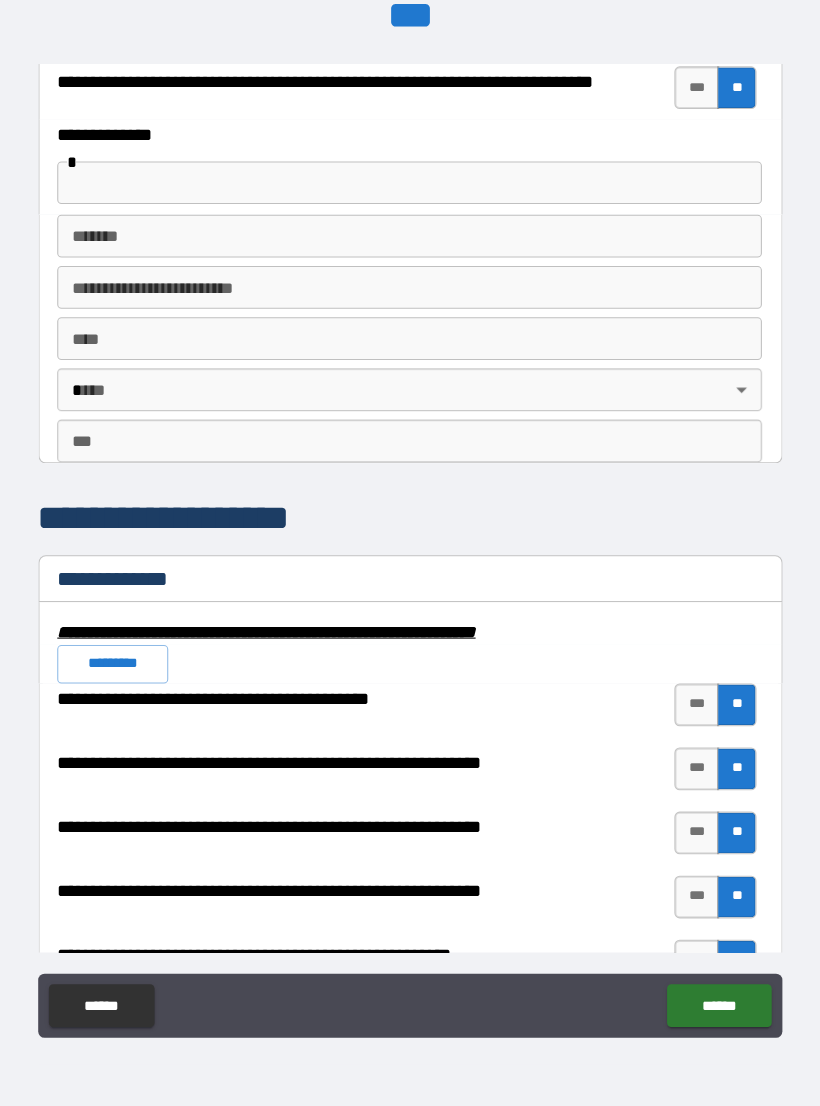 scroll, scrollTop: 1553, scrollLeft: 0, axis: vertical 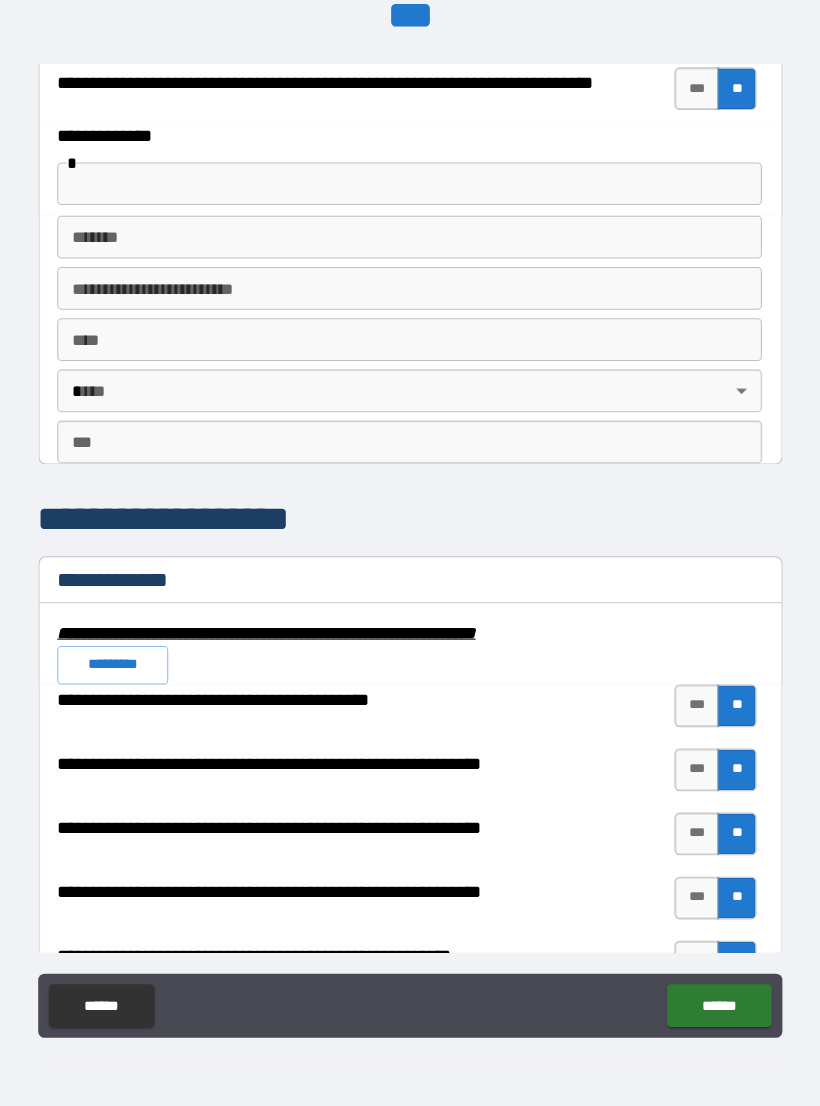 click on "*********" at bounding box center [132, 665] 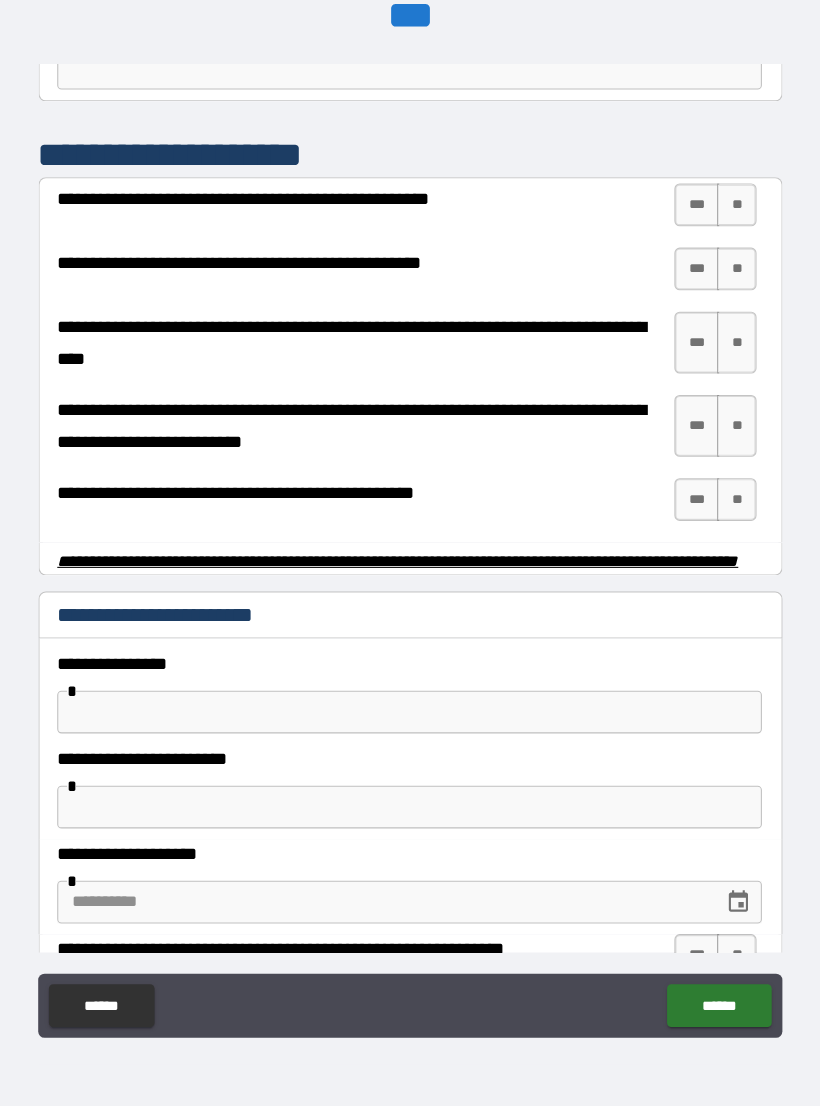 scroll, scrollTop: 3778, scrollLeft: 0, axis: vertical 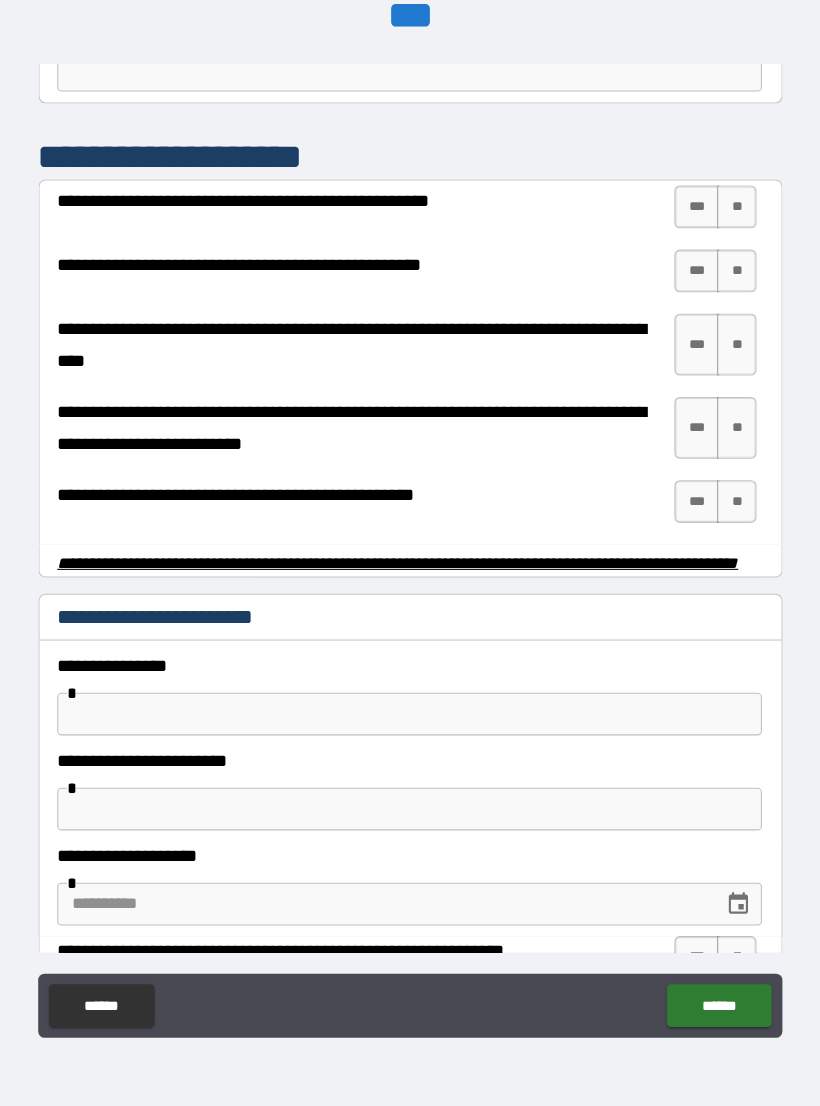 click on "**" at bounding box center [716, 236] 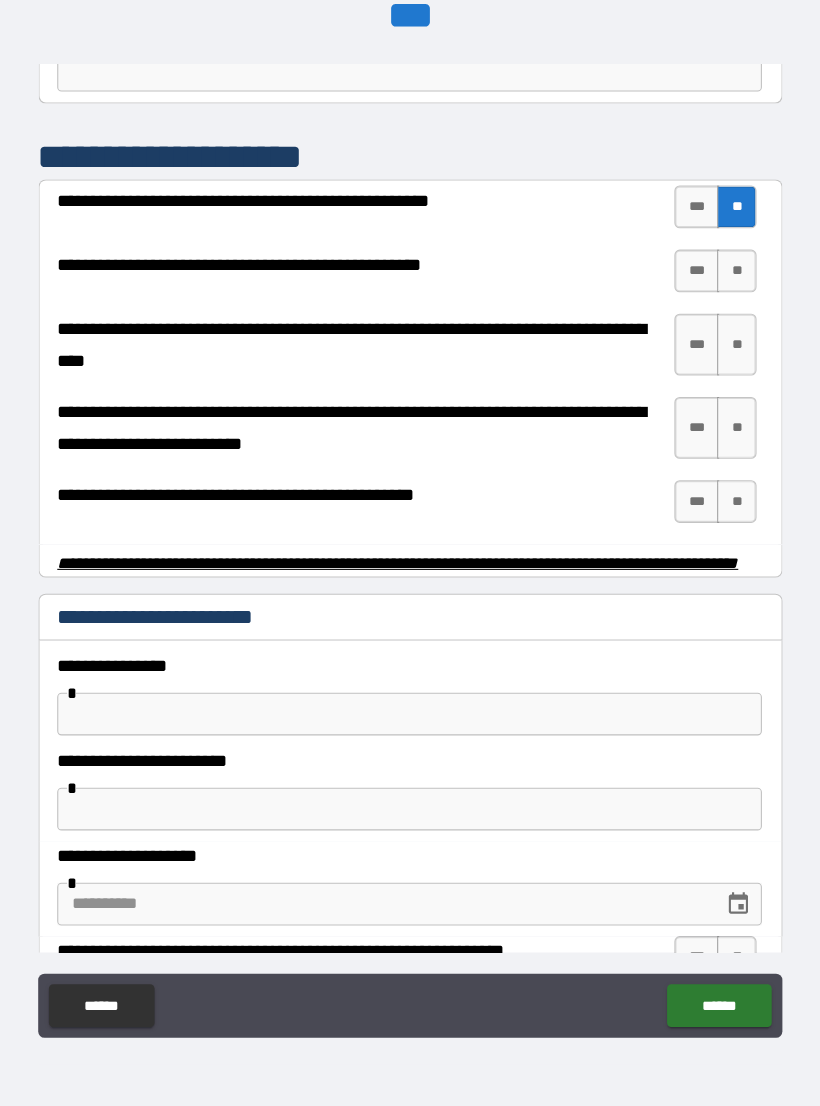 click on "**" at bounding box center (716, 296) 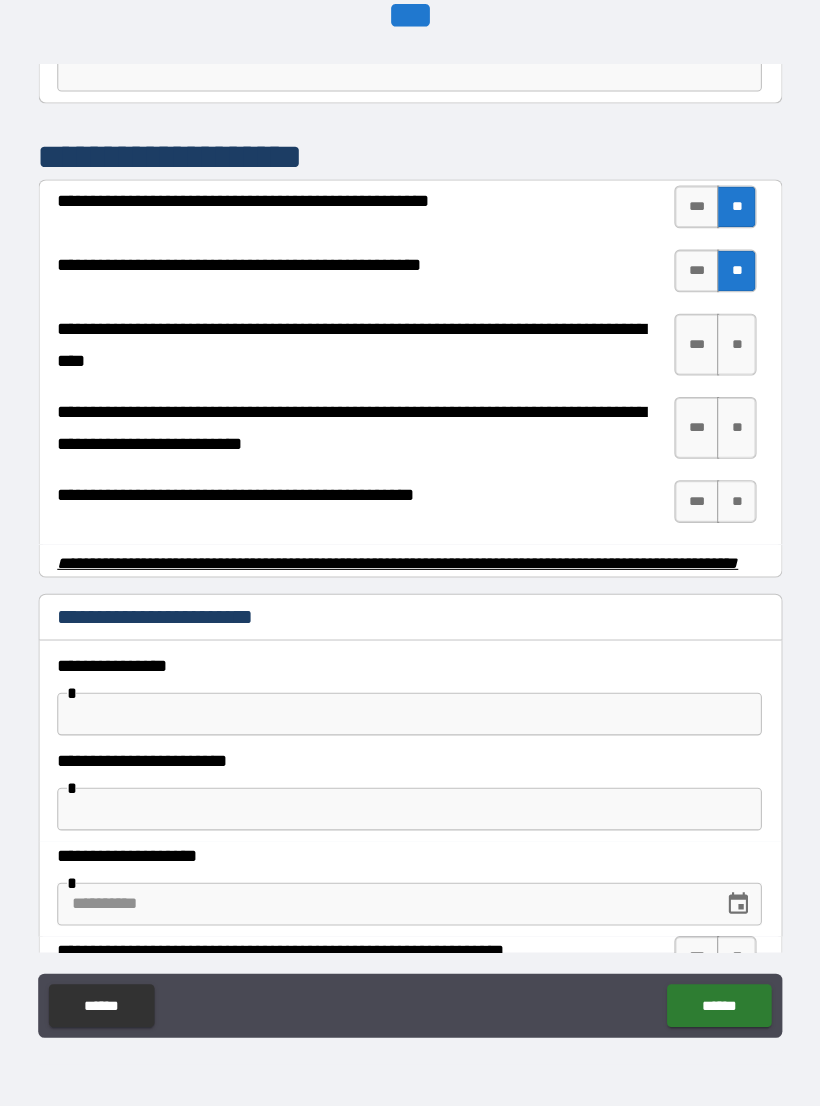 click on "**" at bounding box center [716, 365] 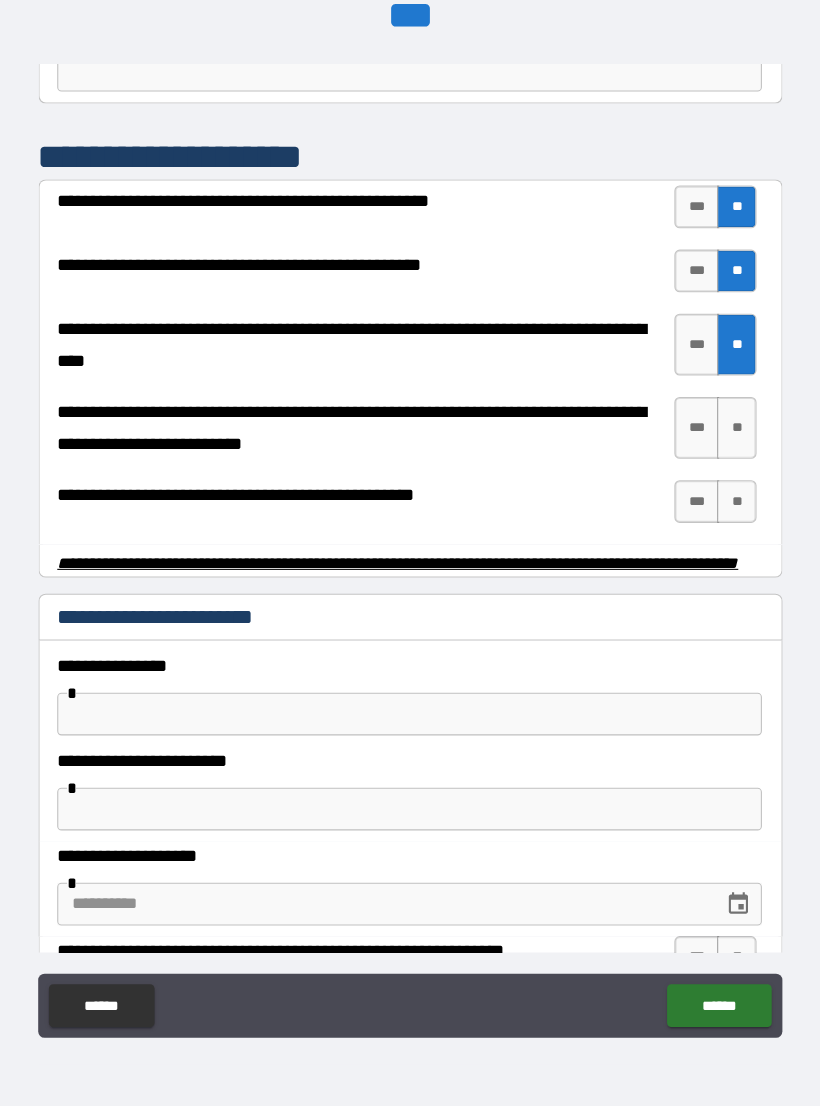 click on "**" at bounding box center (716, 443) 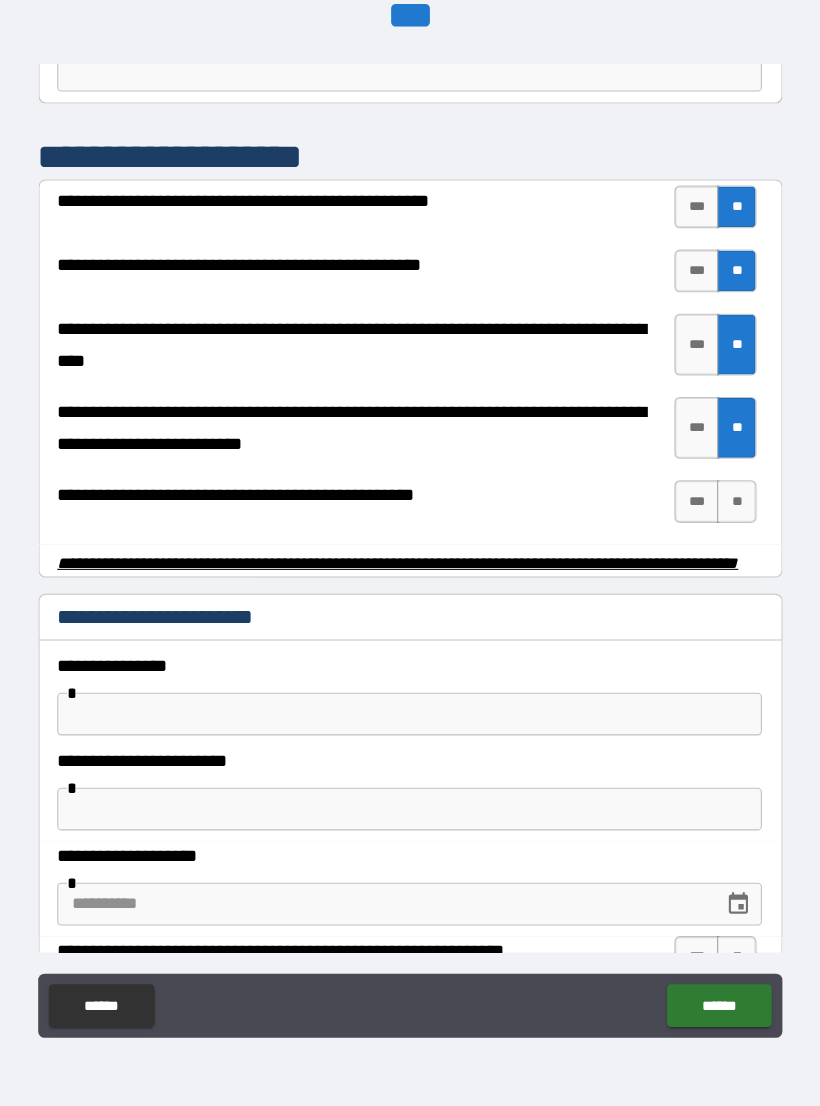 click on "**" at bounding box center (716, 512) 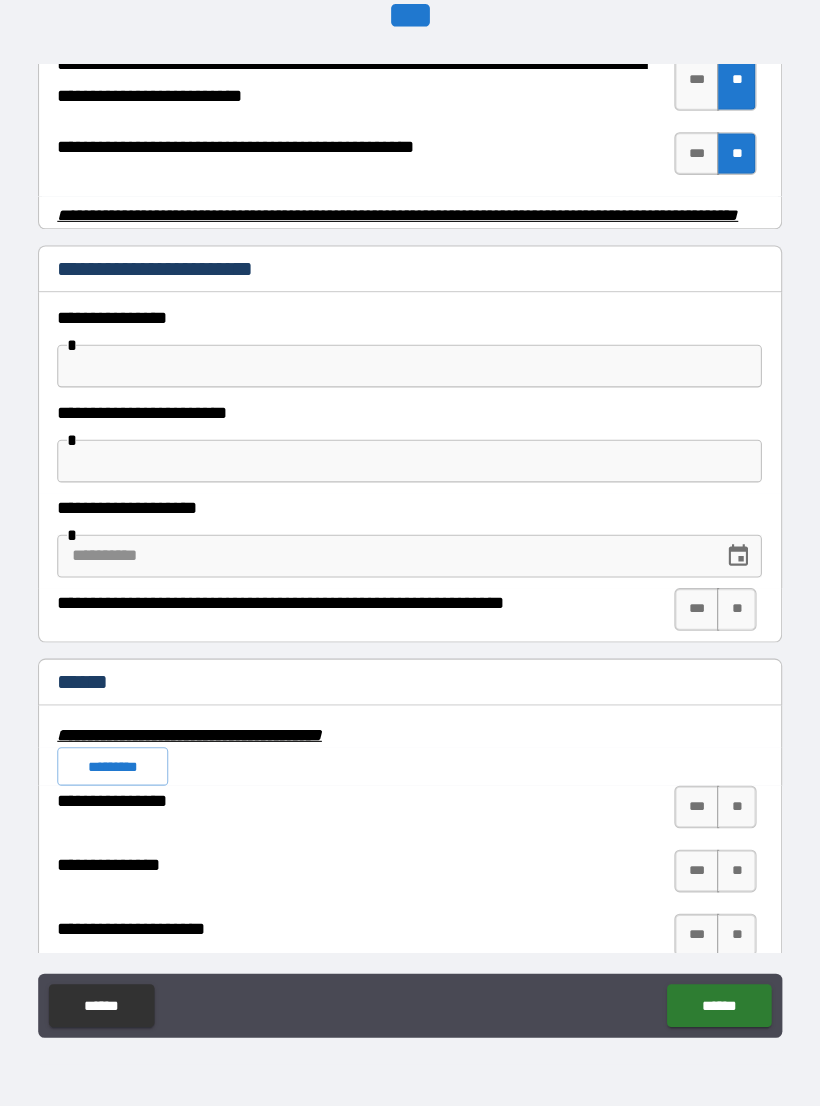 scroll, scrollTop: 4113, scrollLeft: 0, axis: vertical 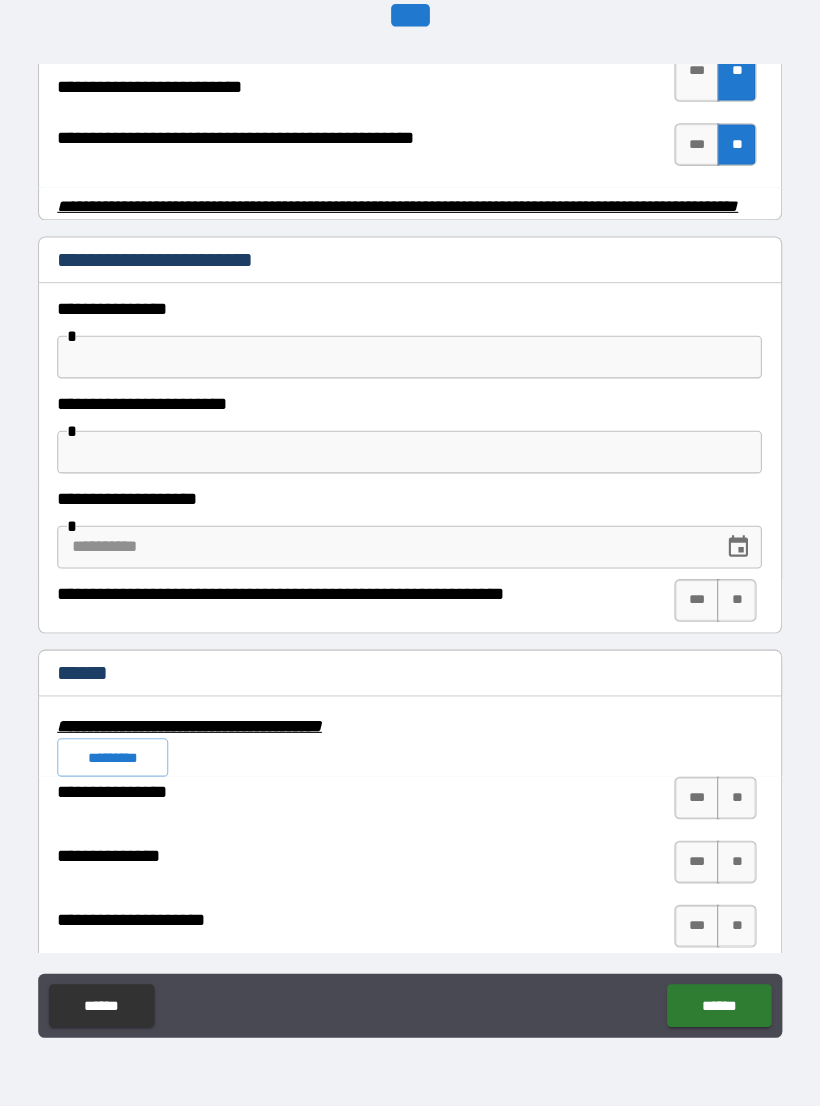 click at bounding box center (410, 376) 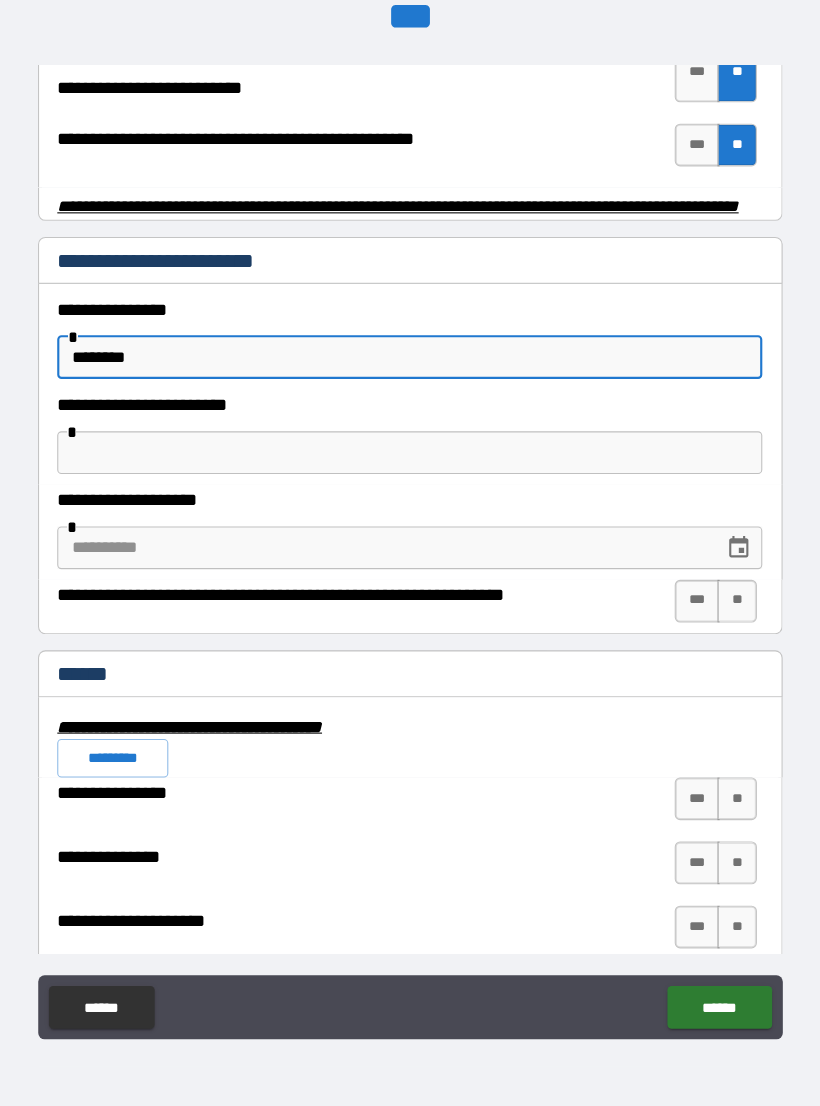 type on "********" 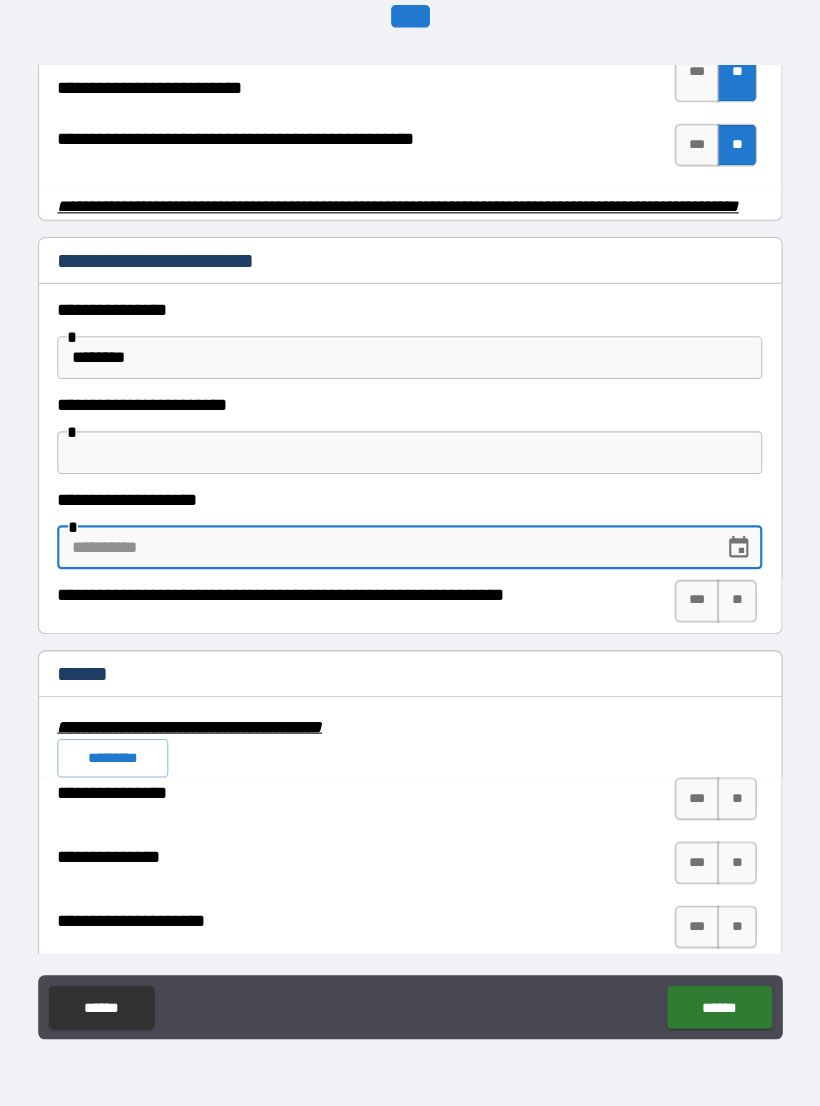 click 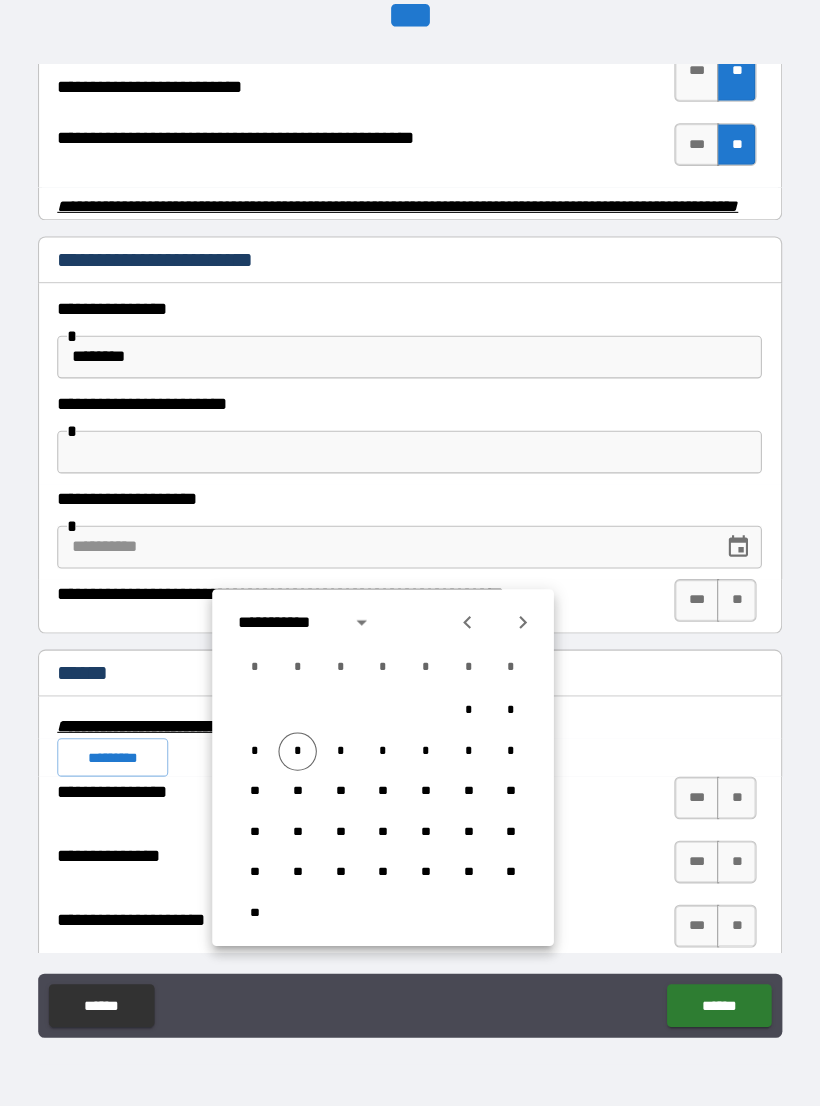 click 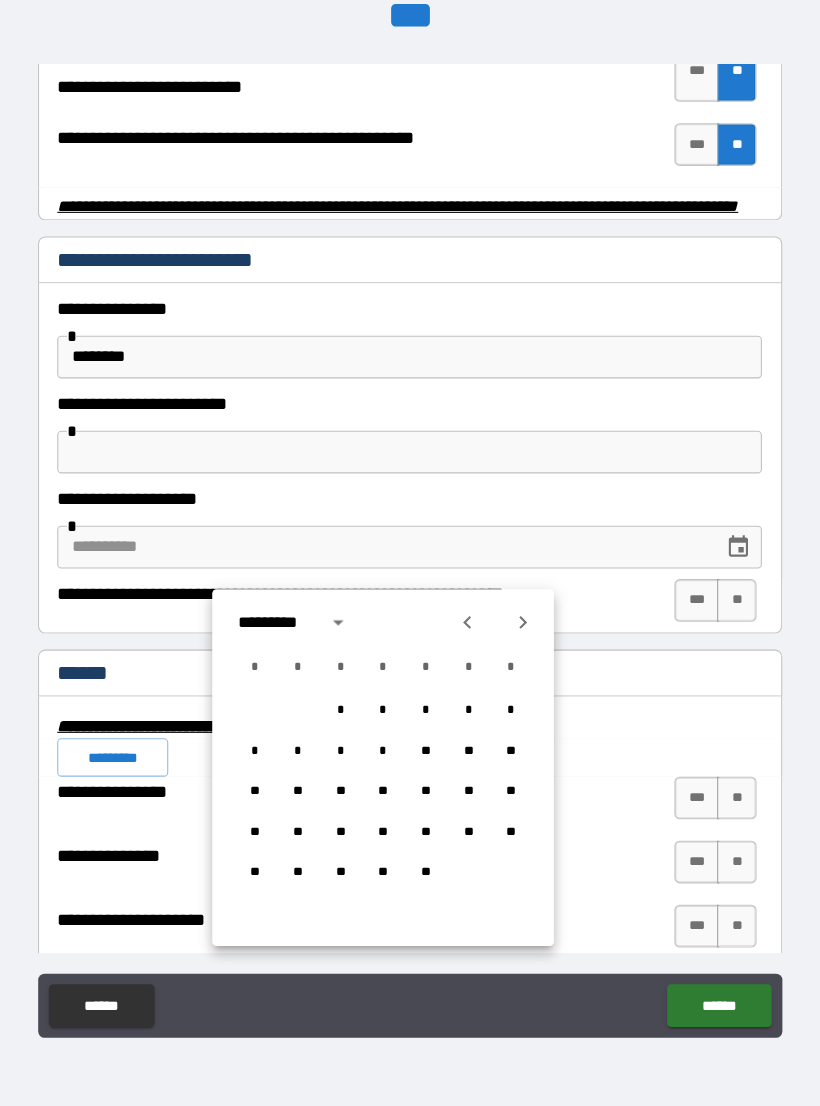 click 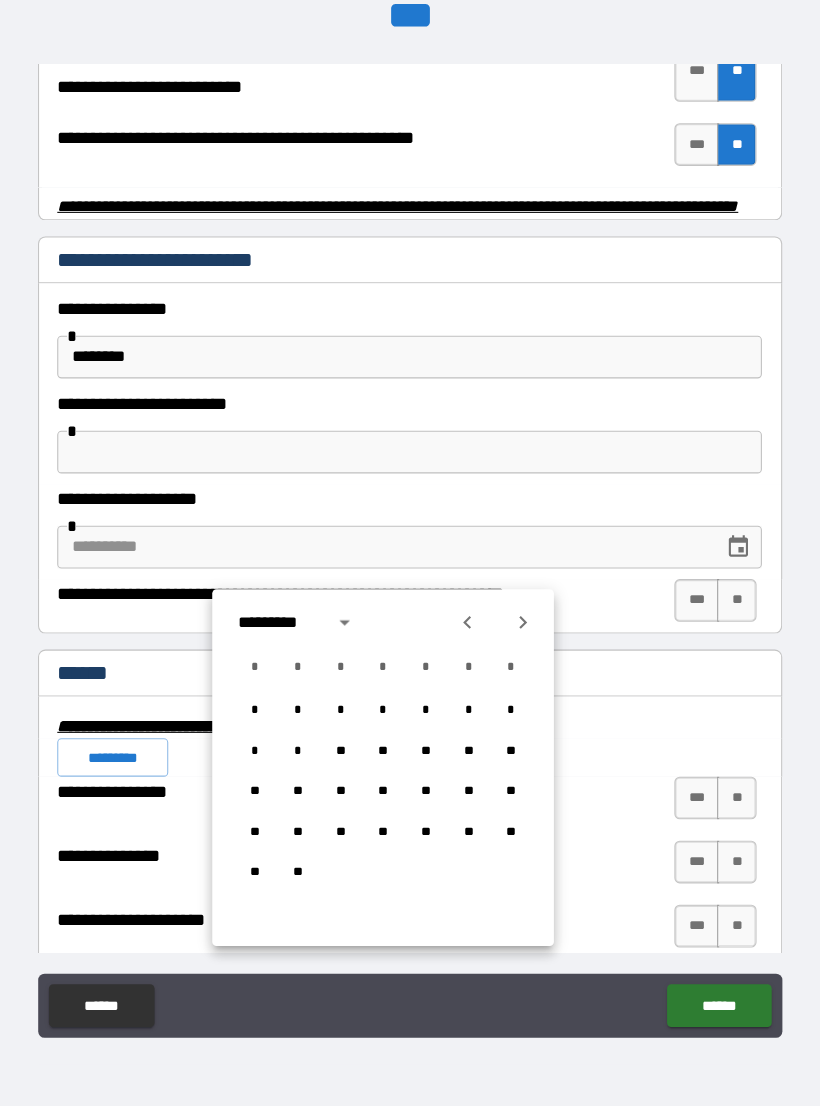 click 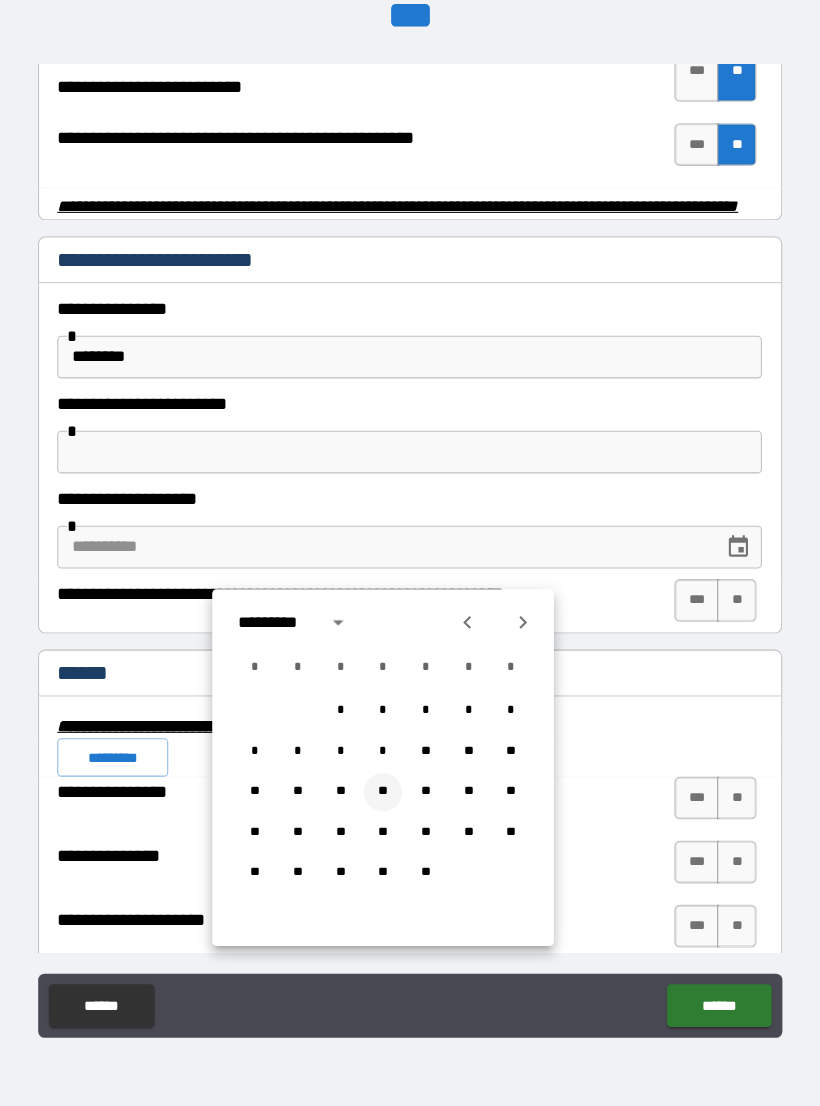 click on "**" at bounding box center [385, 784] 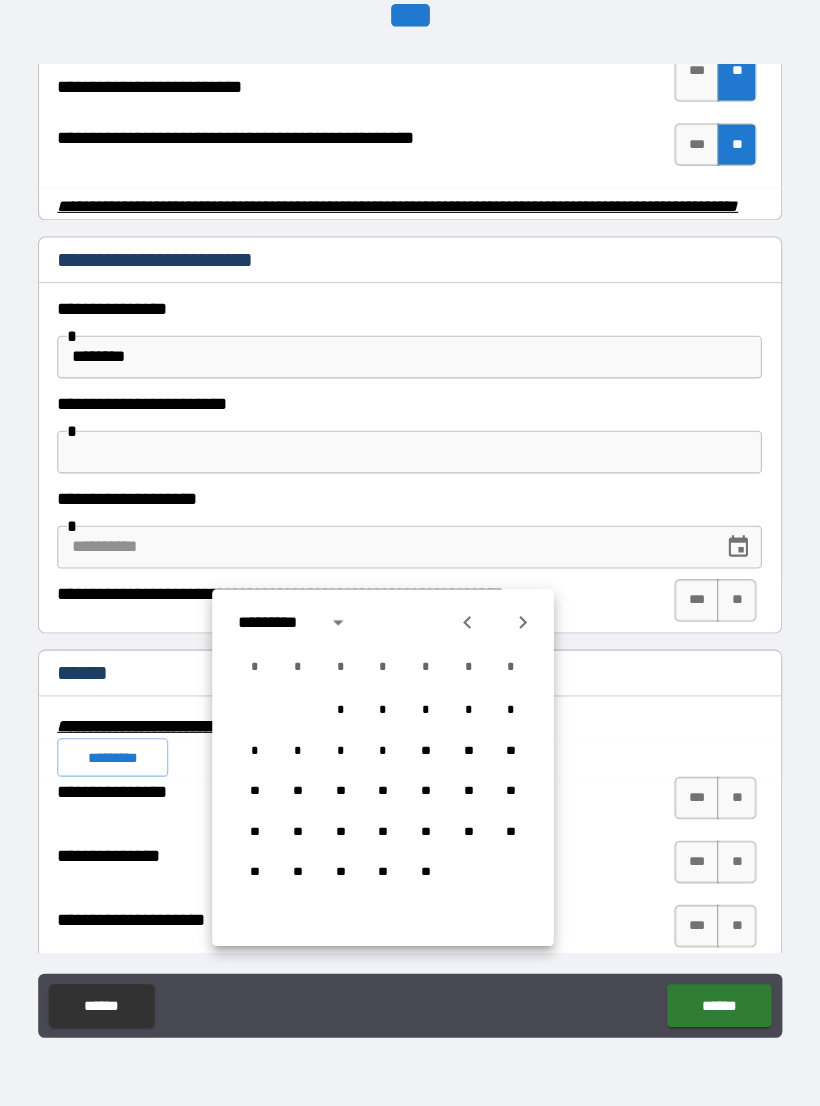 type on "**********" 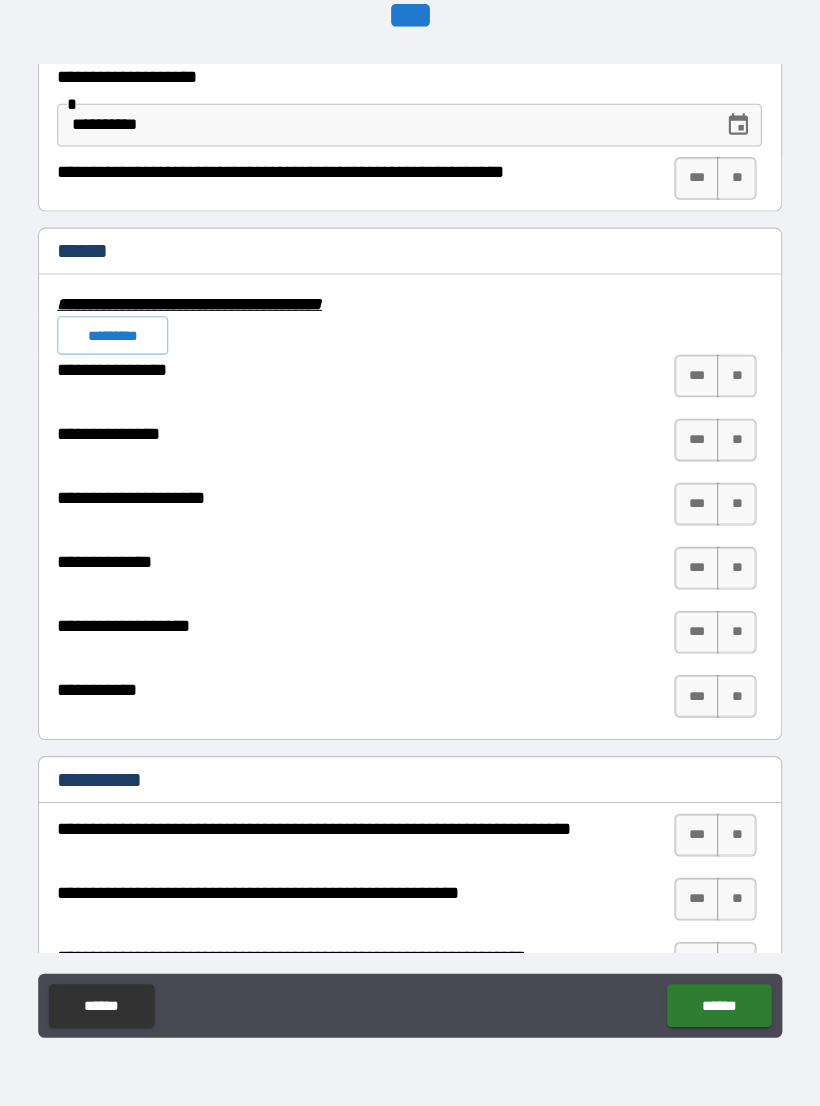 scroll, scrollTop: 4507, scrollLeft: 0, axis: vertical 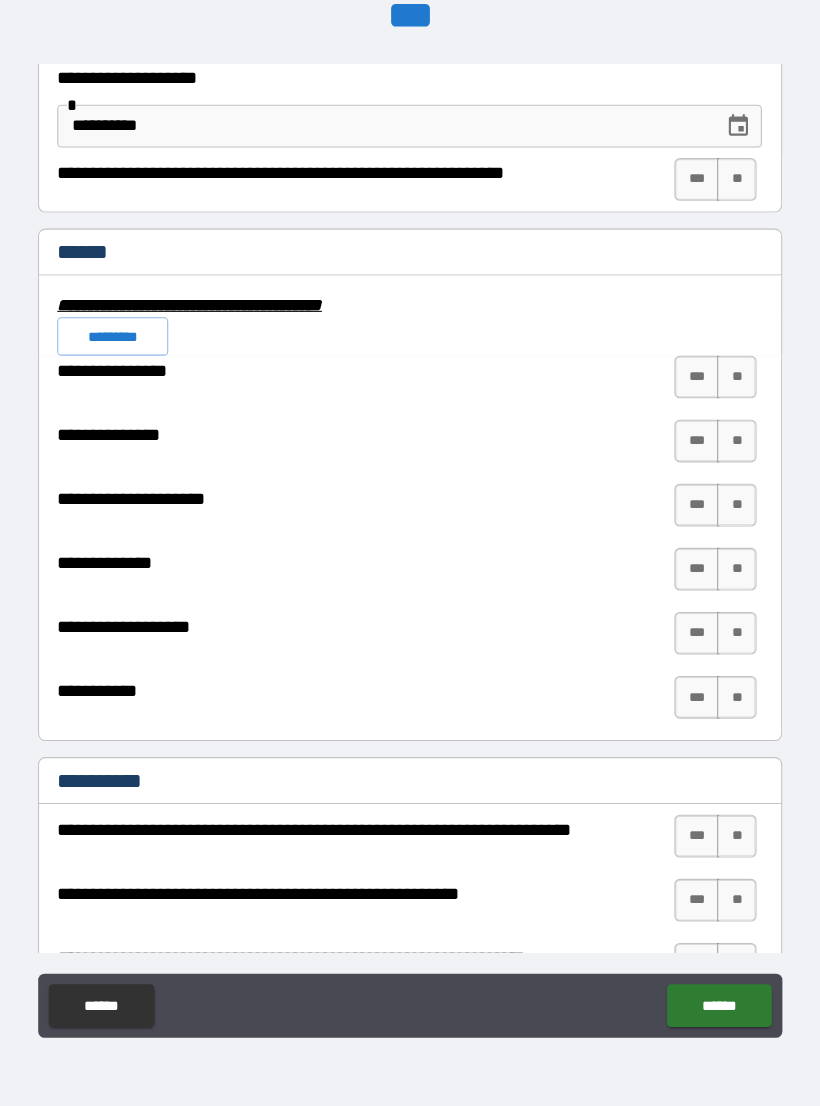 click on "**" at bounding box center [716, 695] 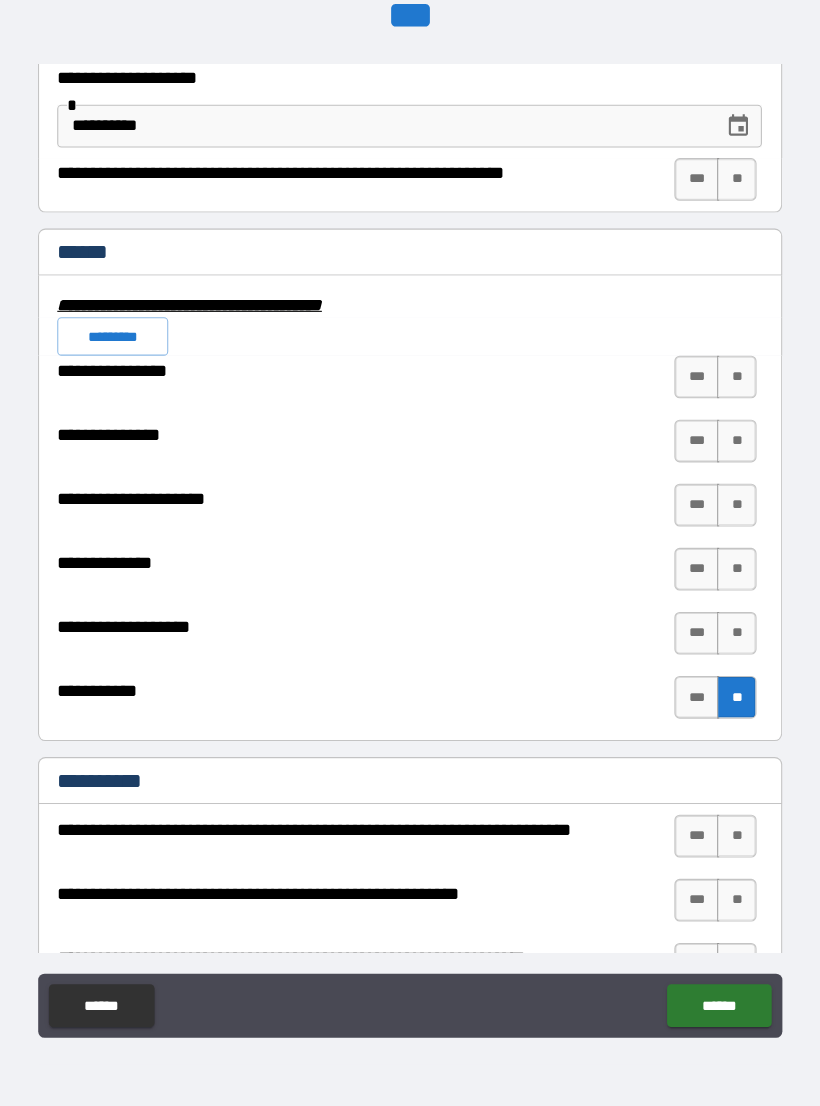 click on "**" at bounding box center (716, 635) 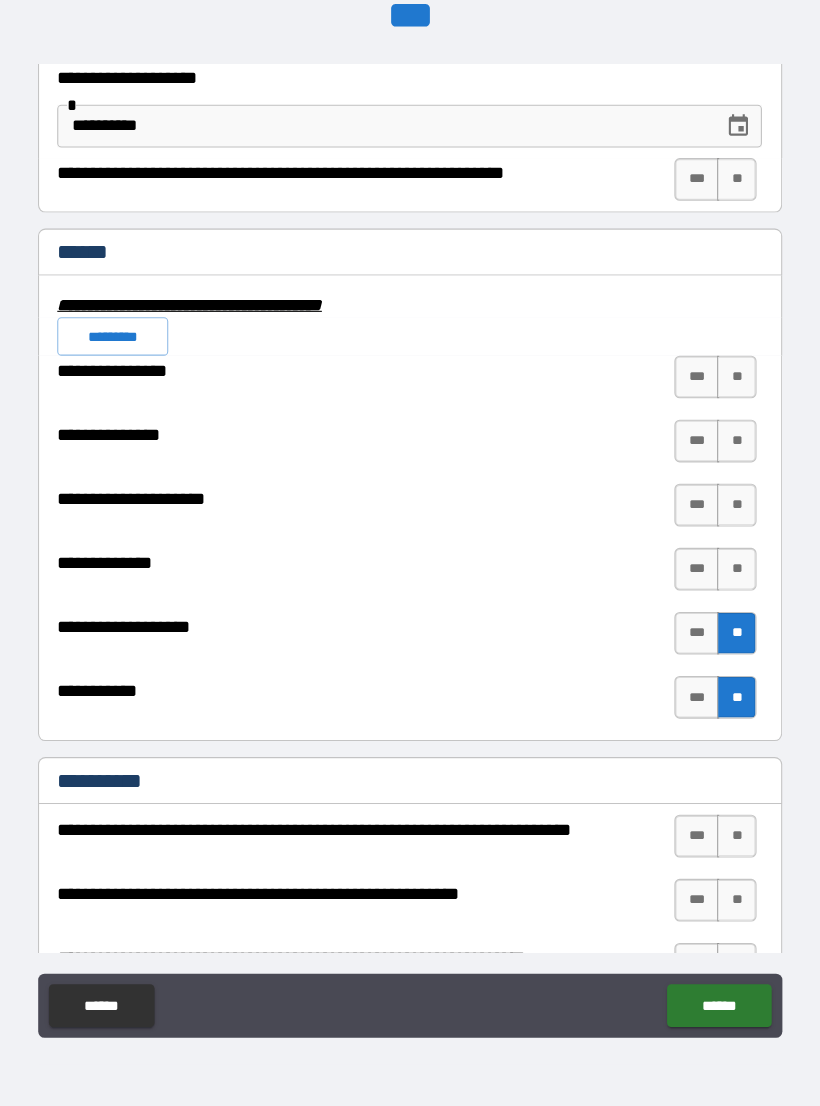 click on "**" at bounding box center [716, 575] 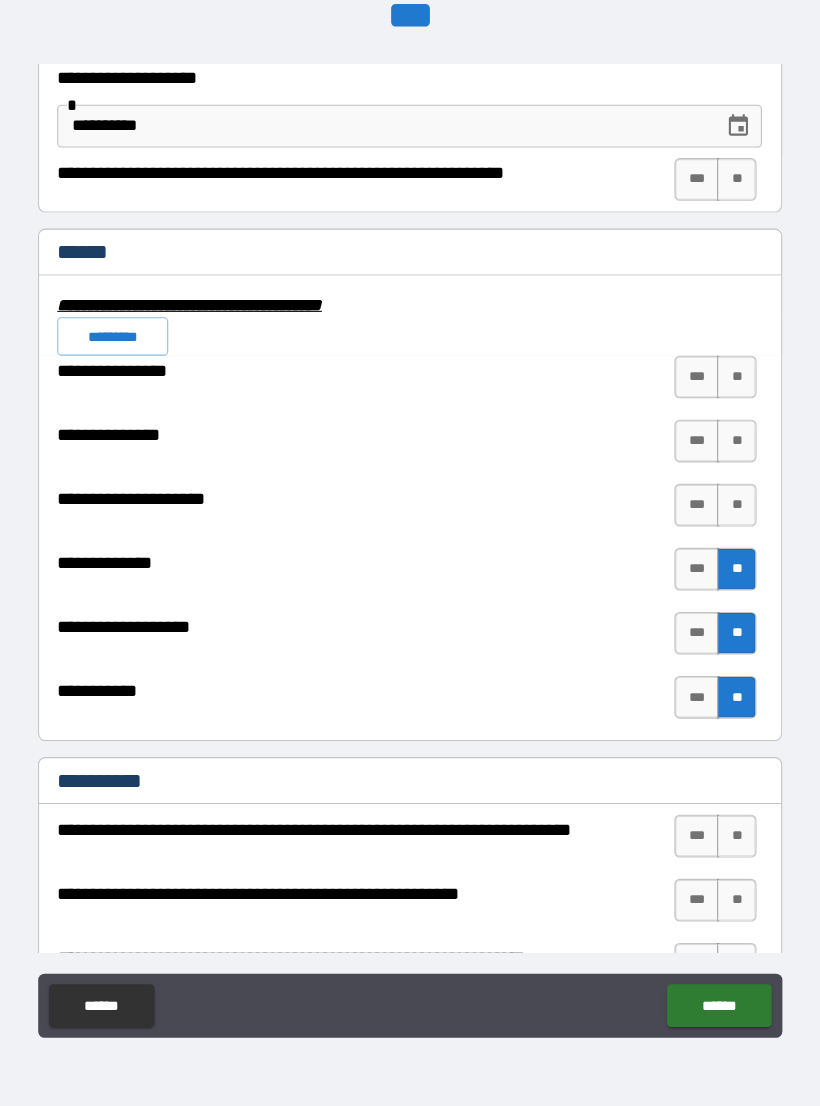 click on "**" at bounding box center (716, 515) 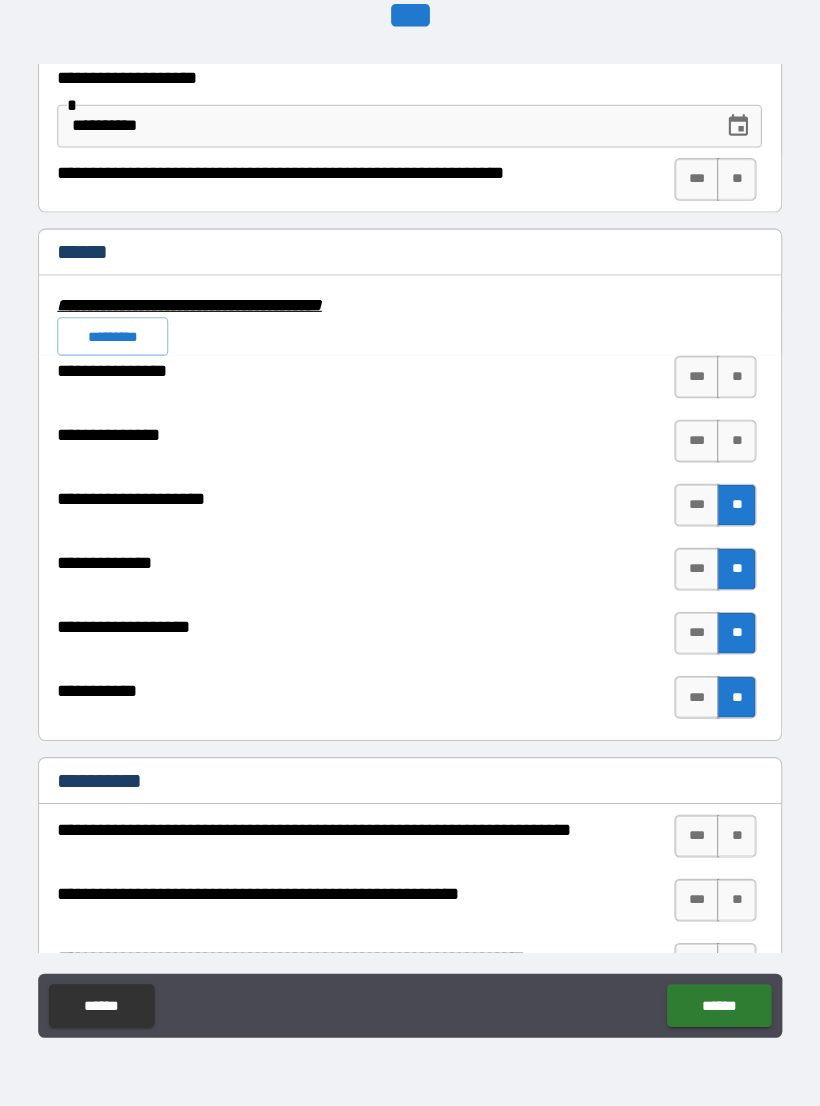 click on "**" at bounding box center [716, 455] 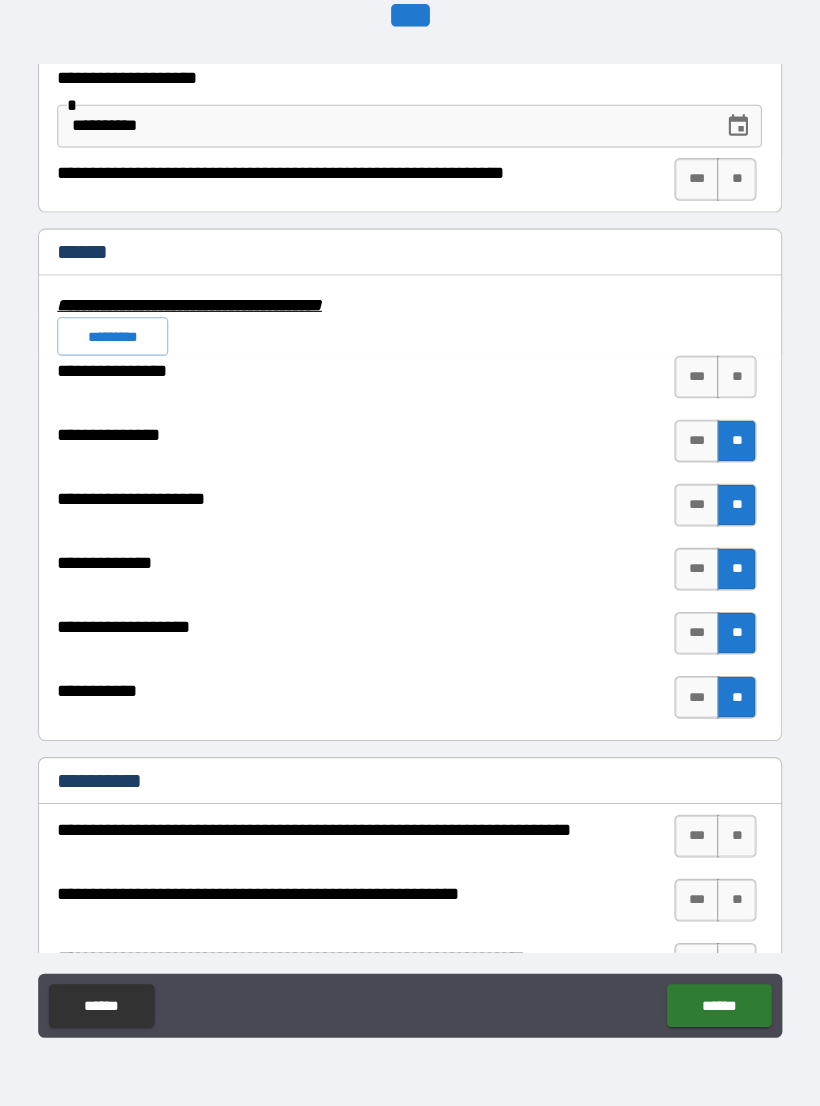 click on "**" at bounding box center [716, 395] 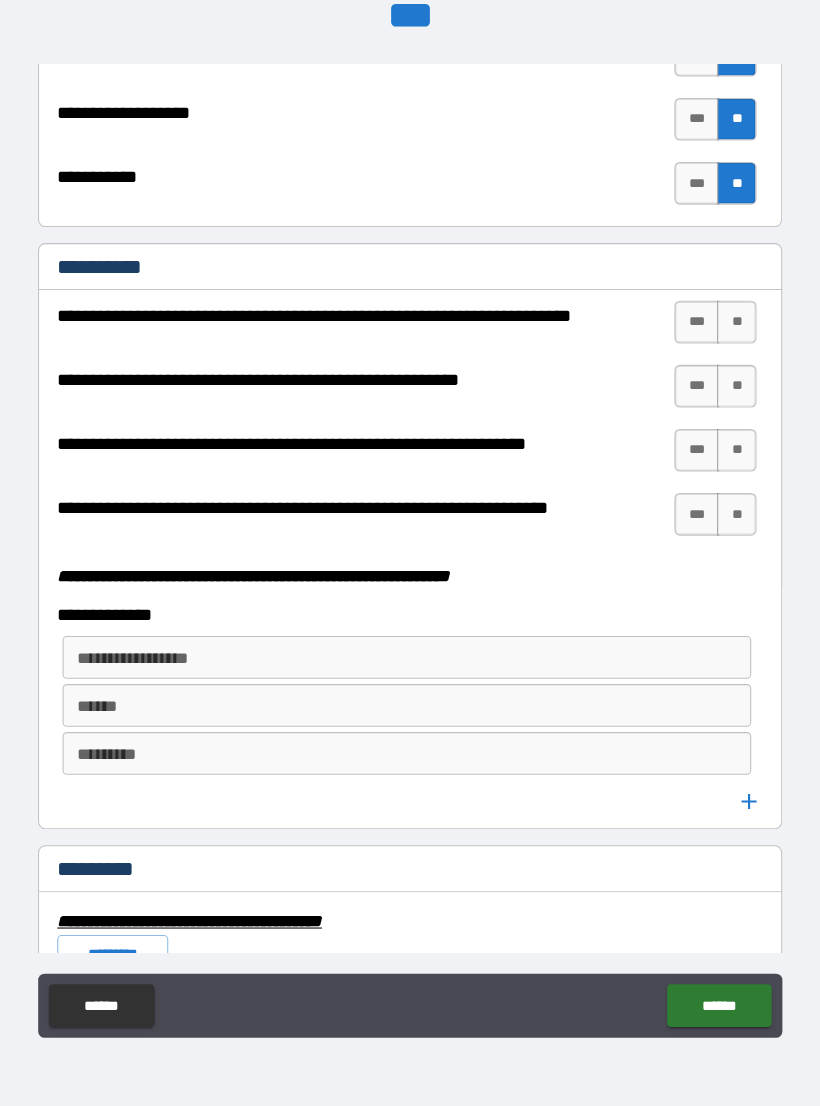 scroll, scrollTop: 4989, scrollLeft: 0, axis: vertical 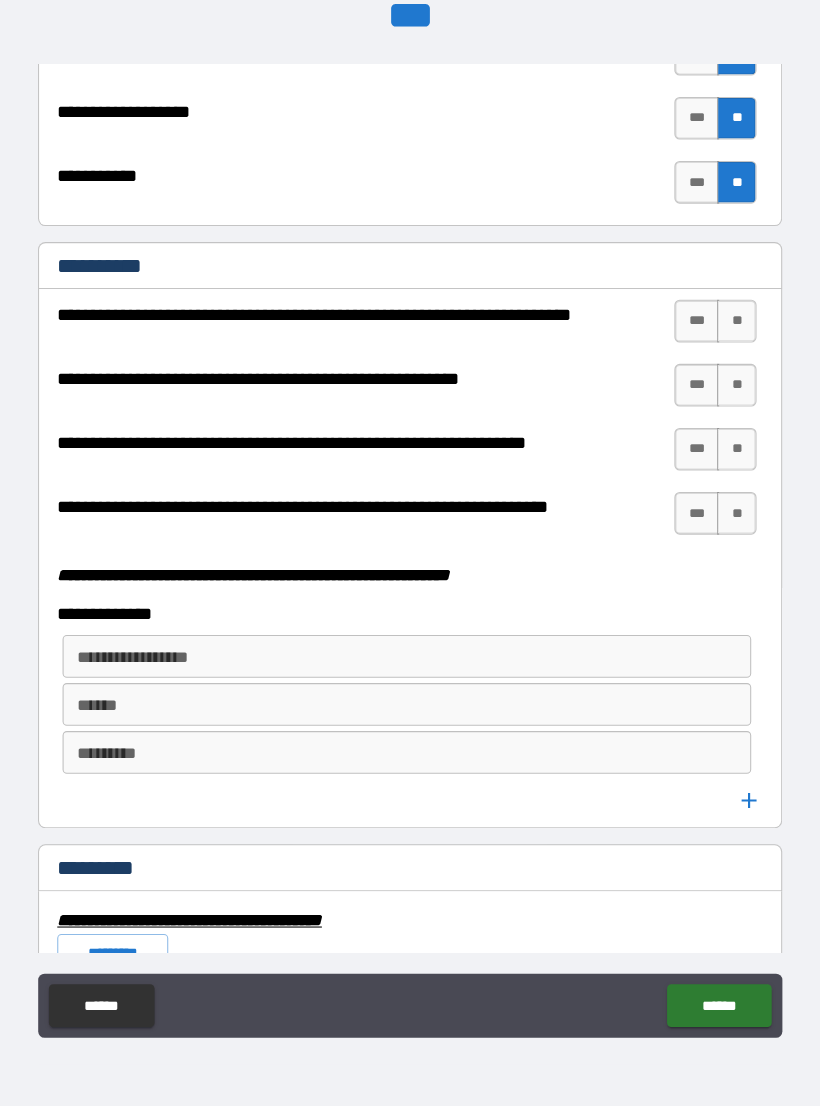 click on "***" at bounding box center (679, 343) 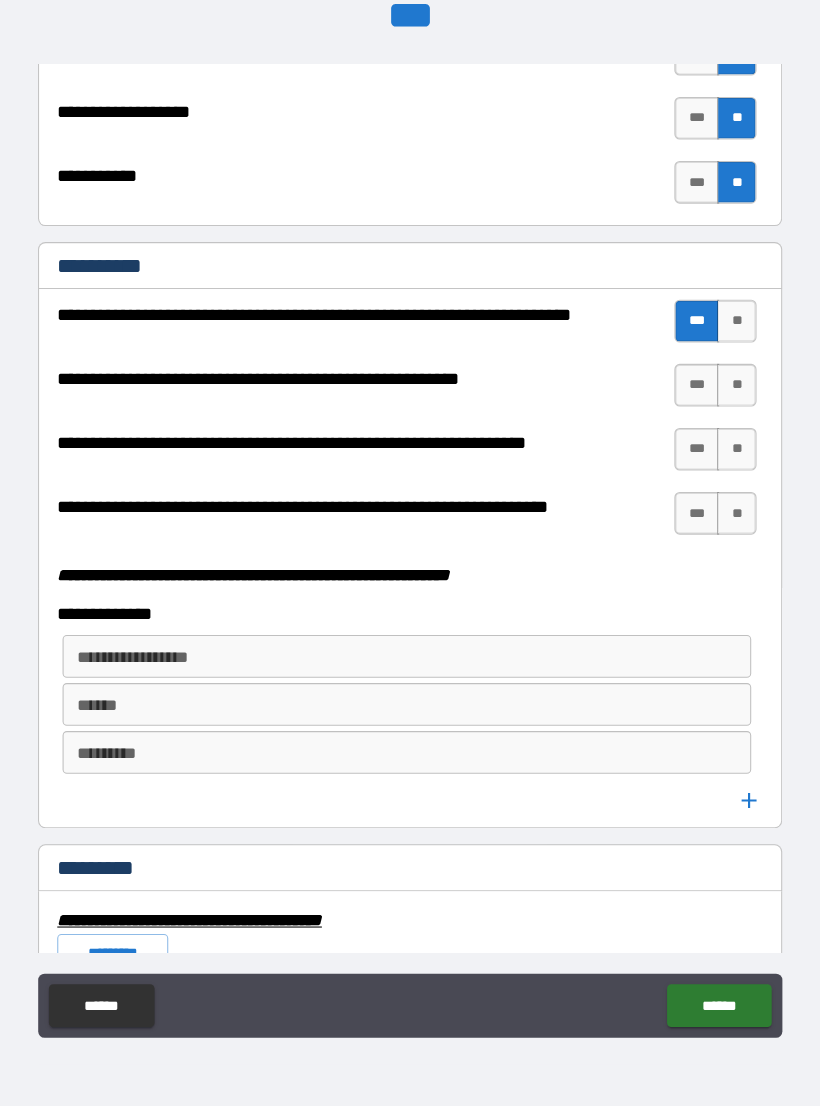 click on "**" at bounding box center [716, 403] 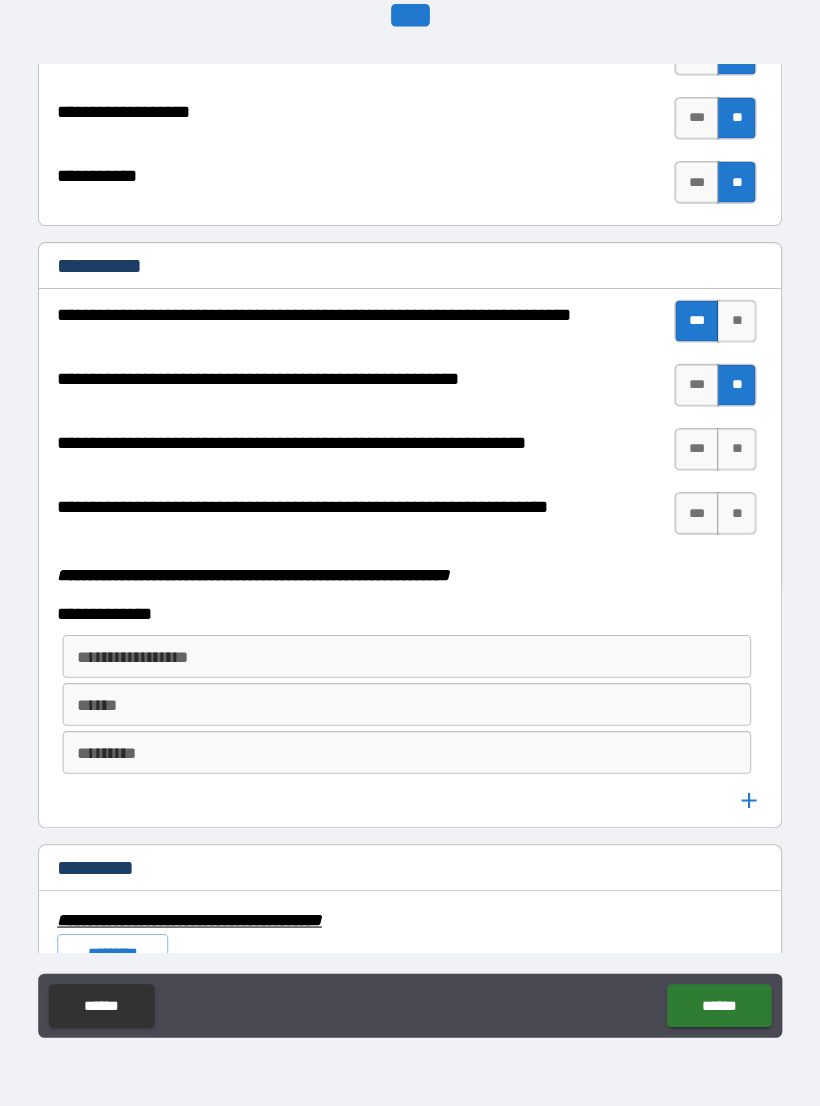 click on "**" at bounding box center (716, 463) 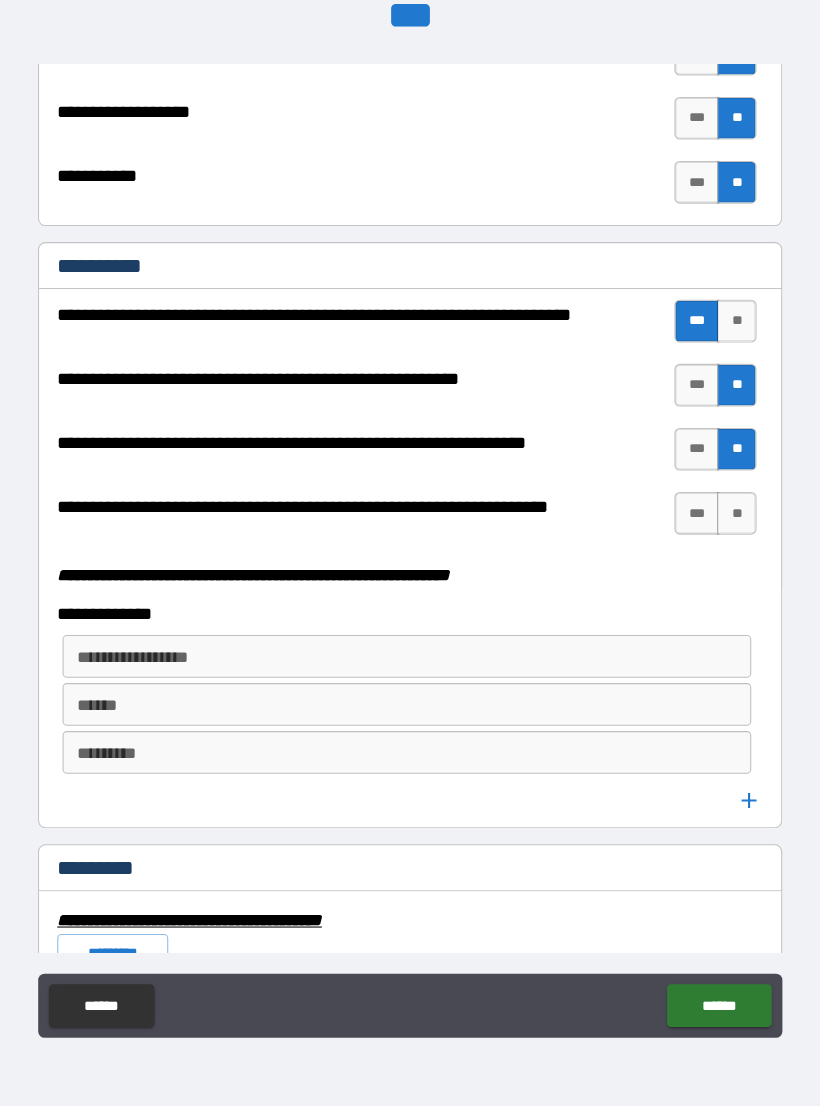 click on "***" at bounding box center [679, 523] 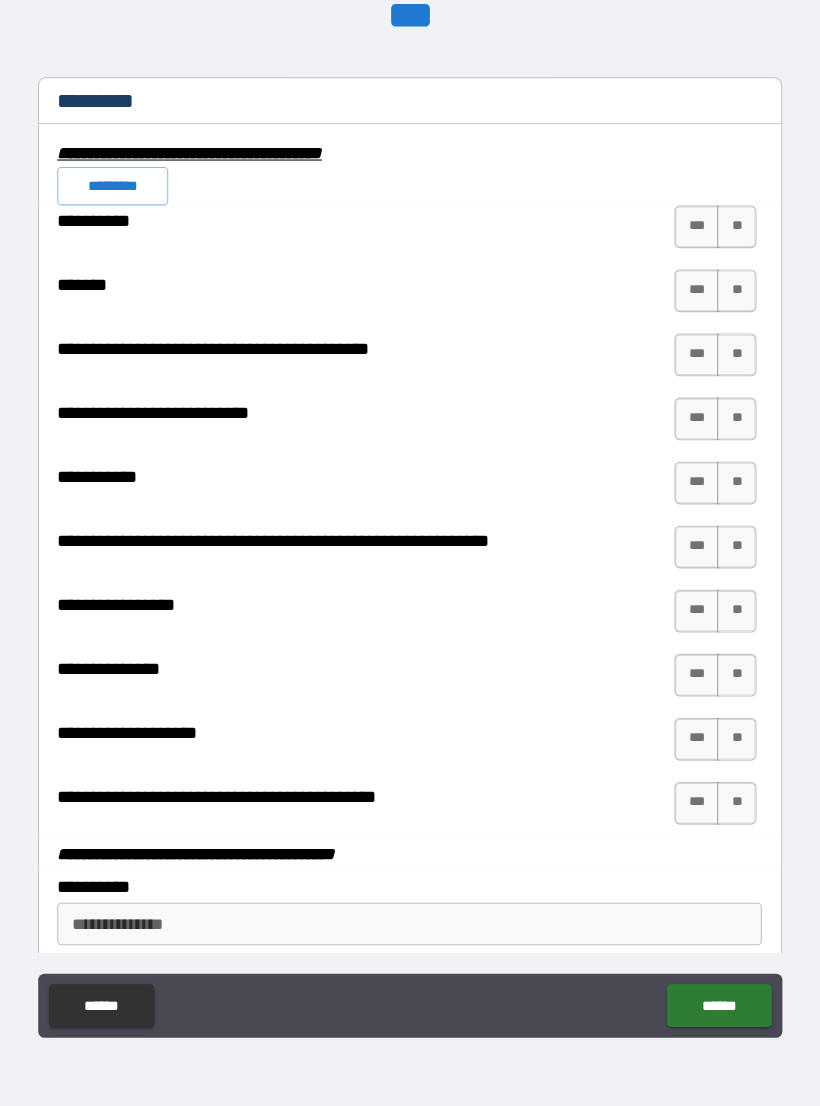 scroll, scrollTop: 5711, scrollLeft: 0, axis: vertical 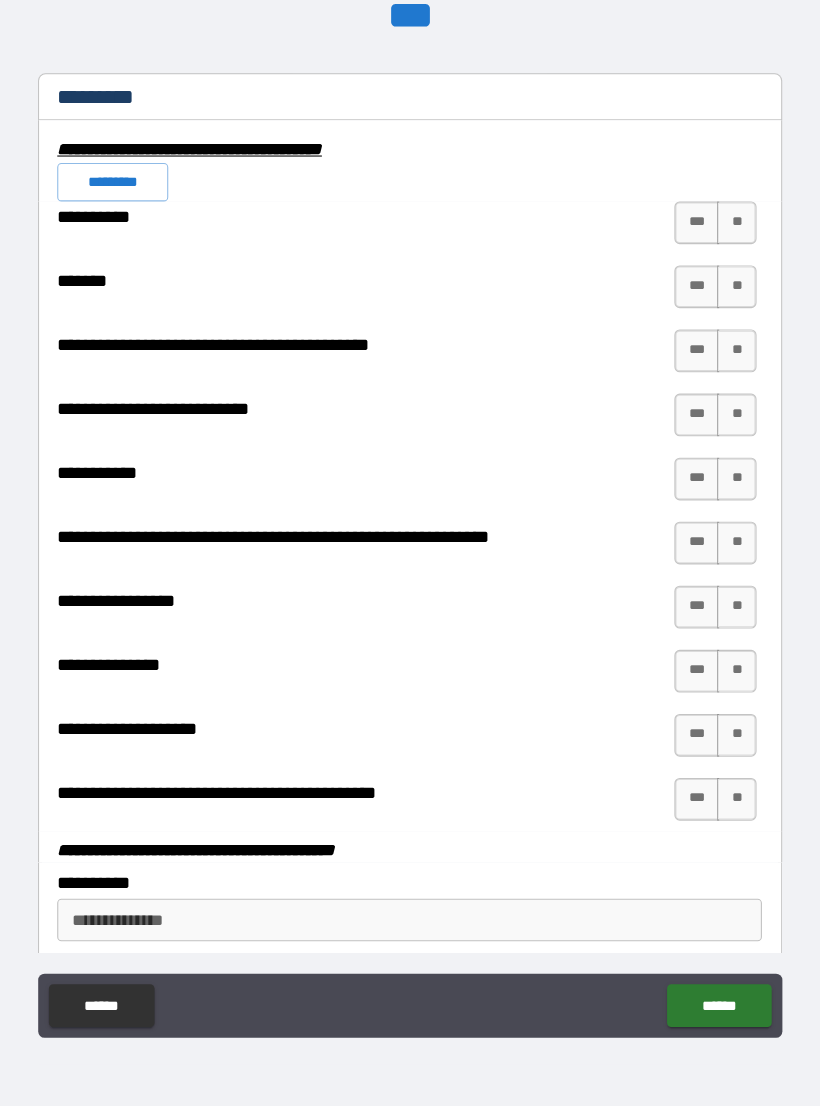 click on "*********" at bounding box center (132, 213) 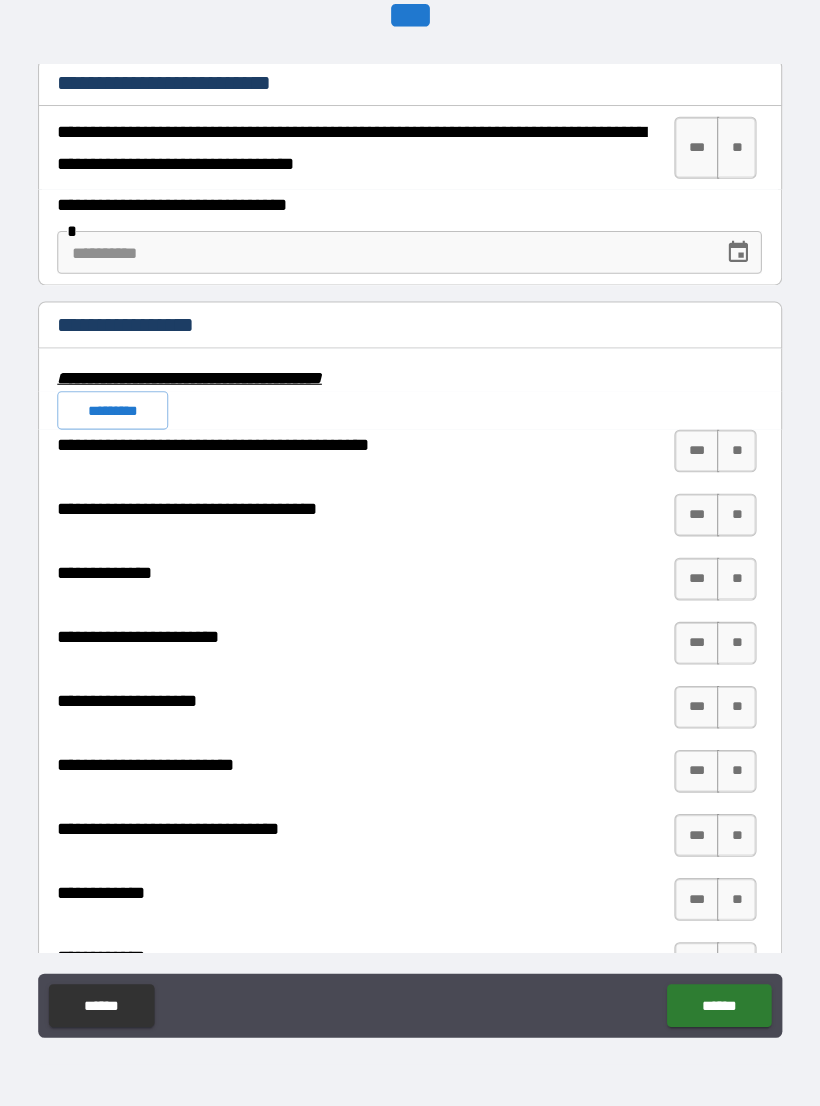 scroll, scrollTop: 6594, scrollLeft: 0, axis: vertical 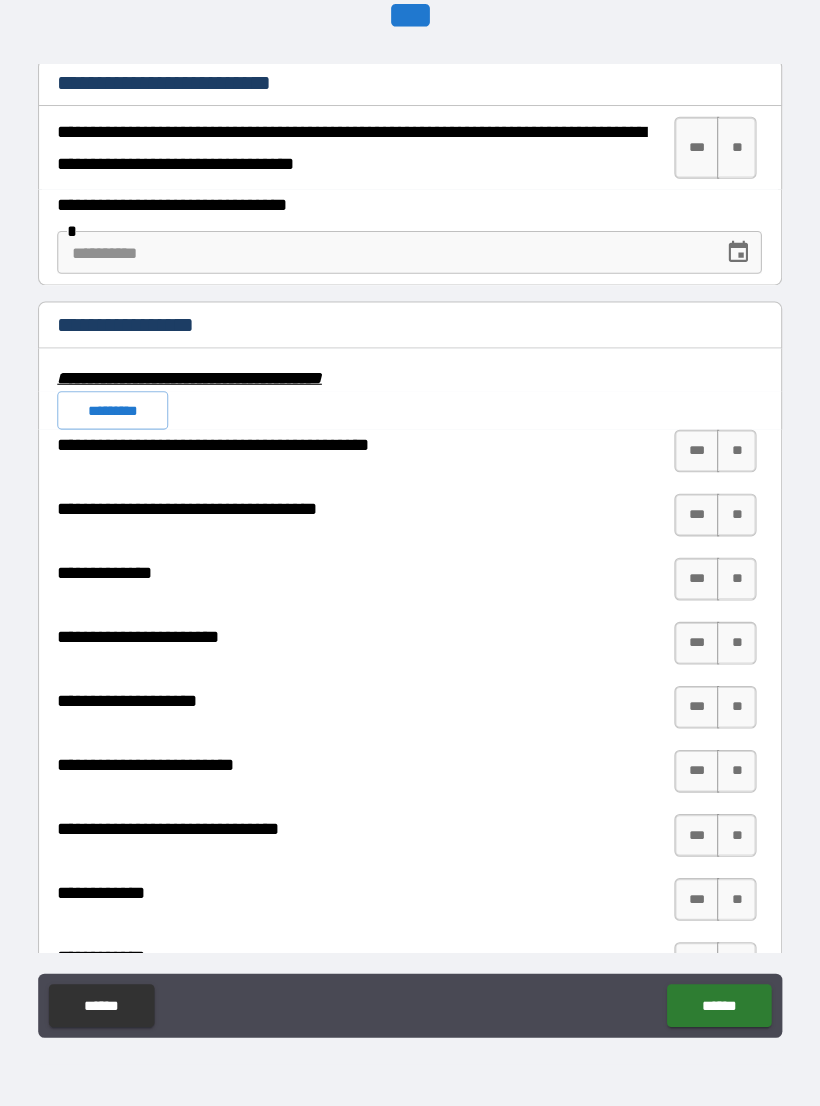 click on "**" at bounding box center [716, 180] 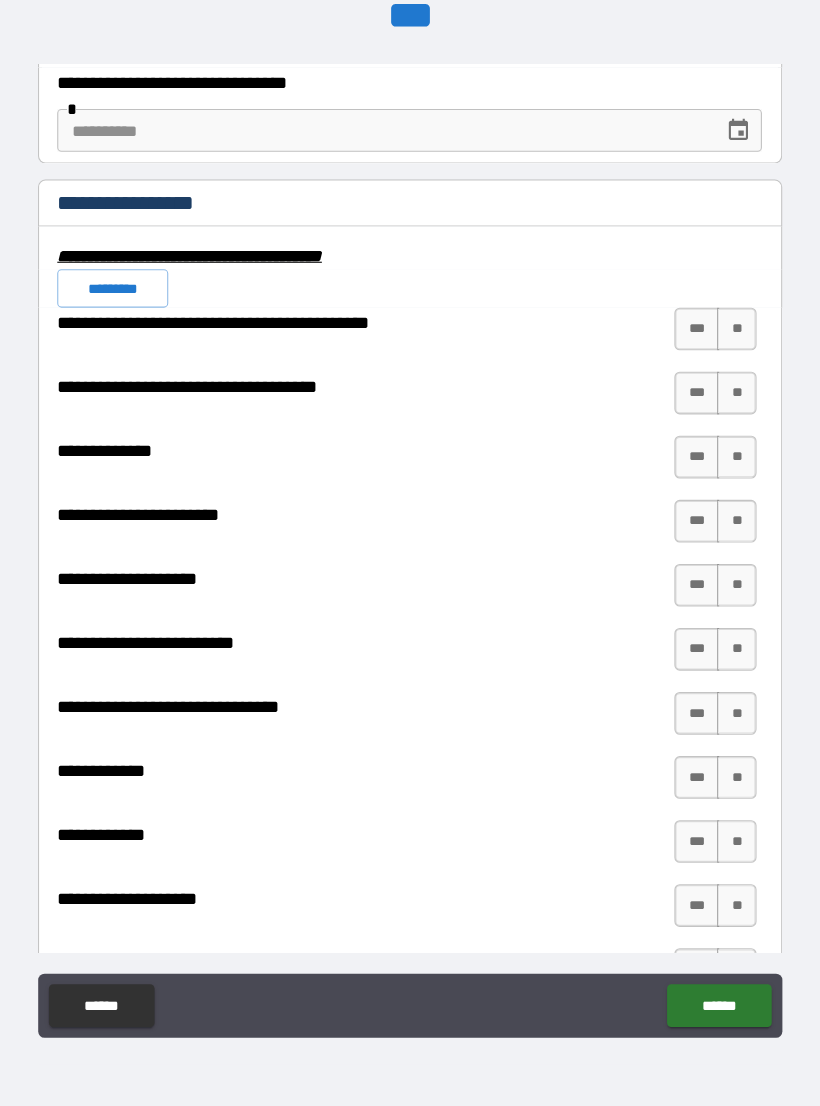 scroll, scrollTop: 6700, scrollLeft: 0, axis: vertical 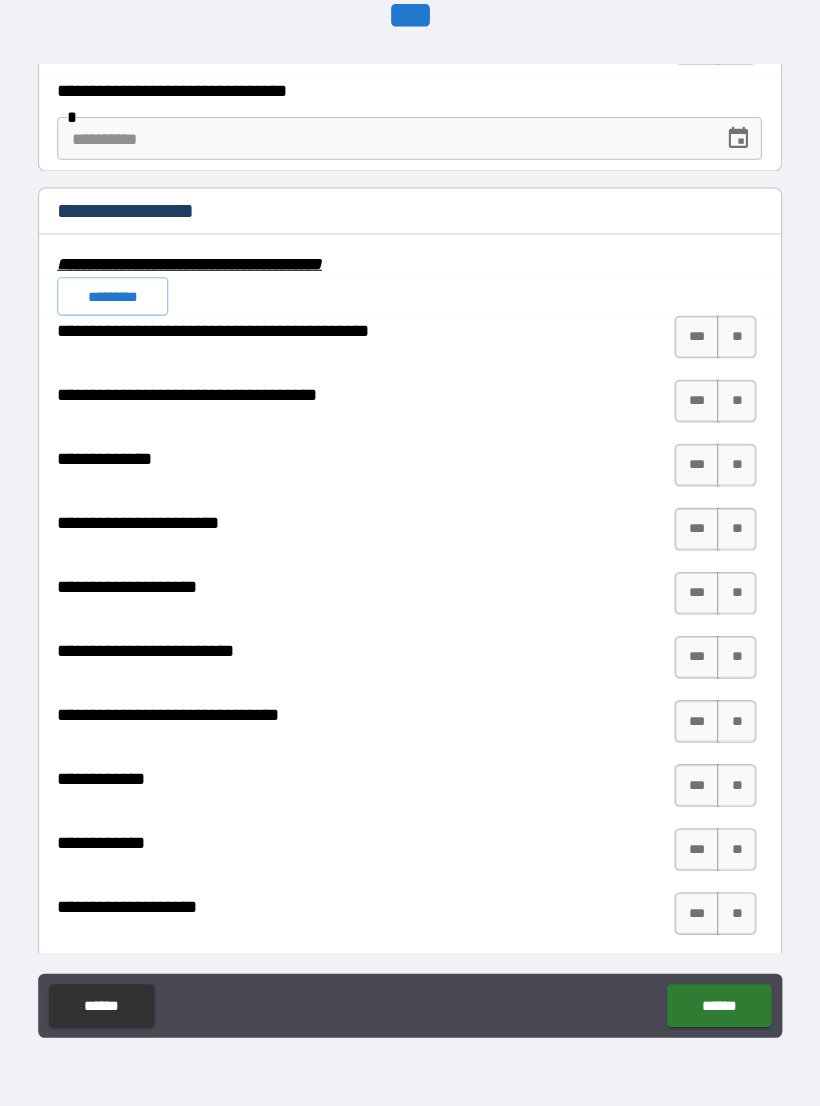 click on "*********" at bounding box center [132, 320] 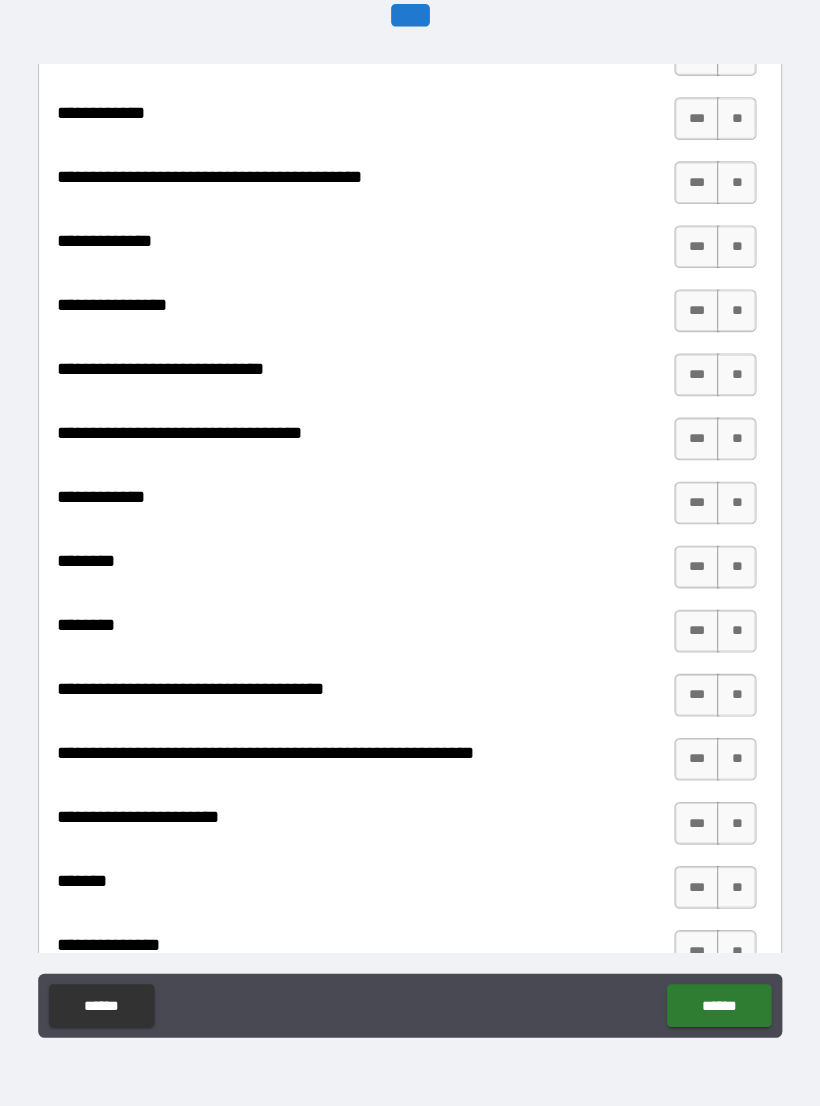 scroll, scrollTop: 8423, scrollLeft: 0, axis: vertical 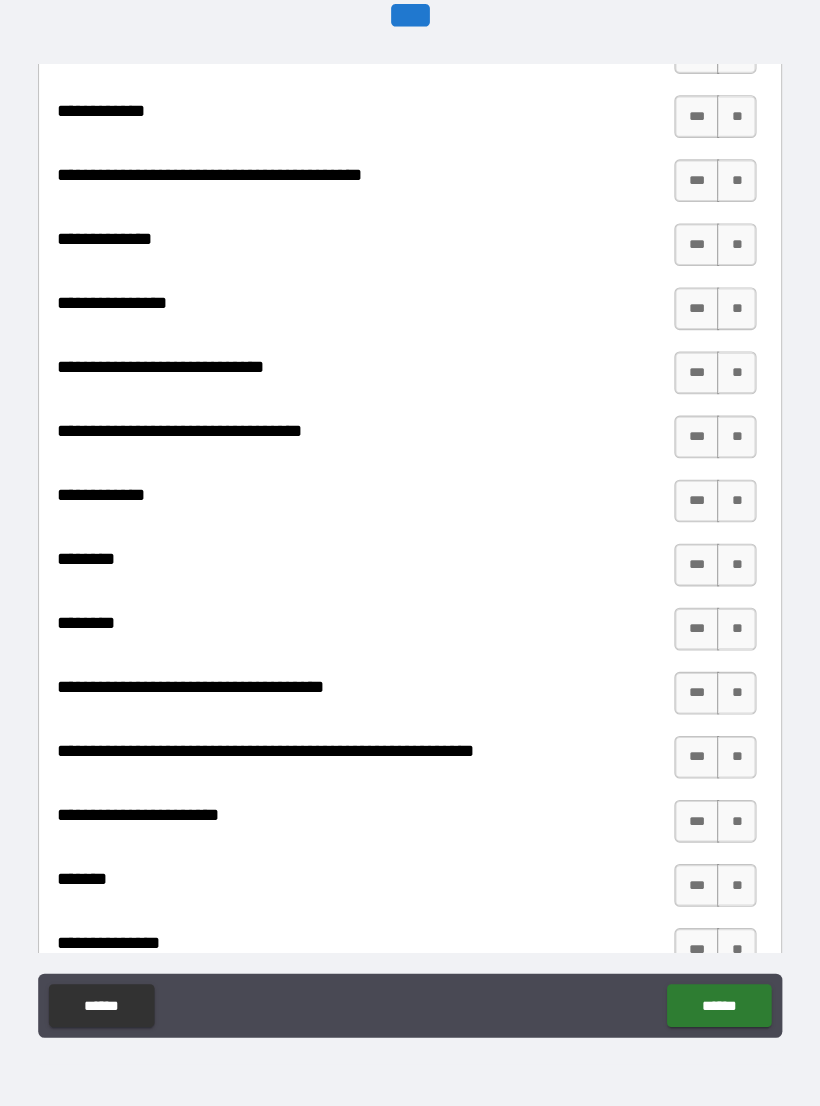click on "**********" at bounding box center (407, 511) 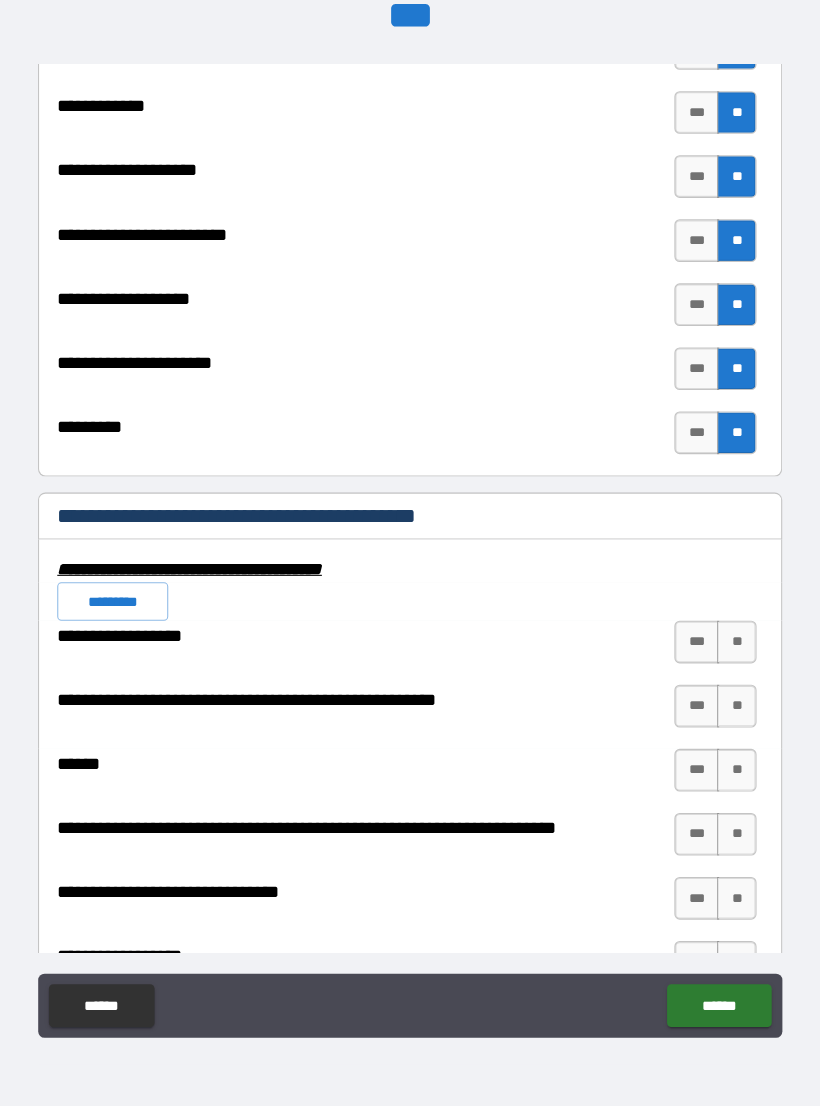 scroll, scrollTop: 7382, scrollLeft: 0, axis: vertical 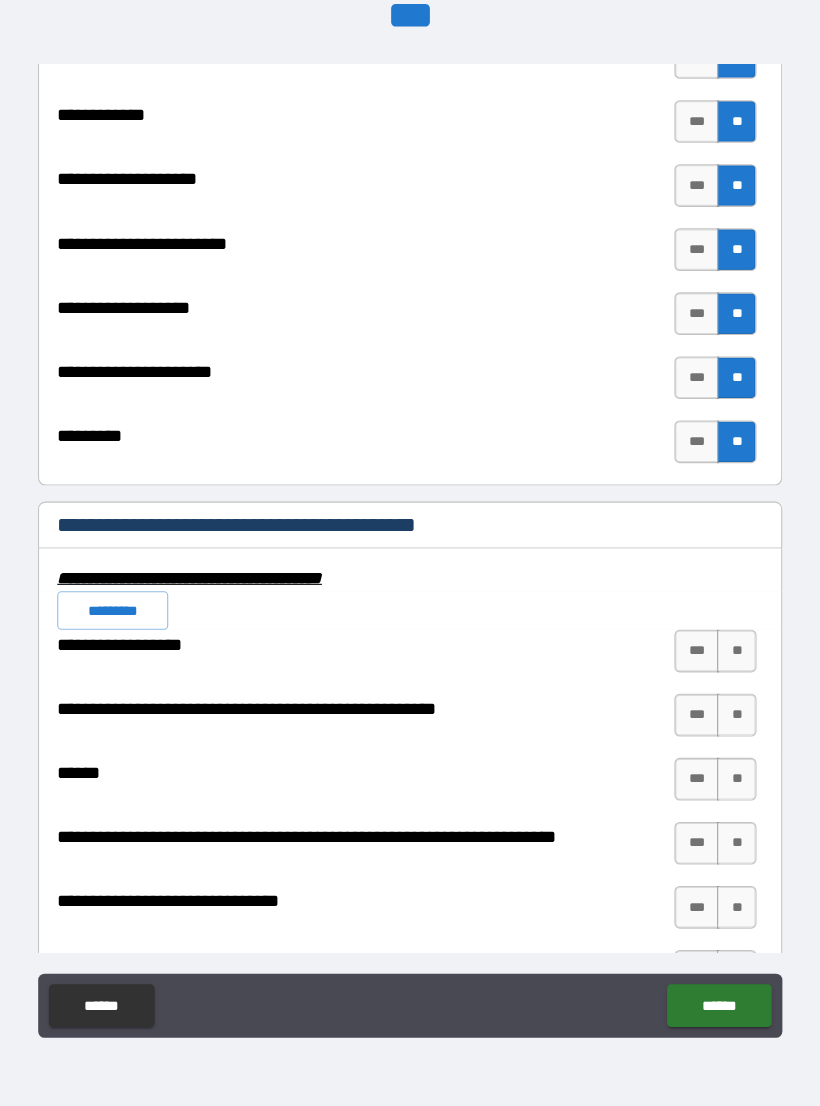 click on "*********" at bounding box center [132, 614] 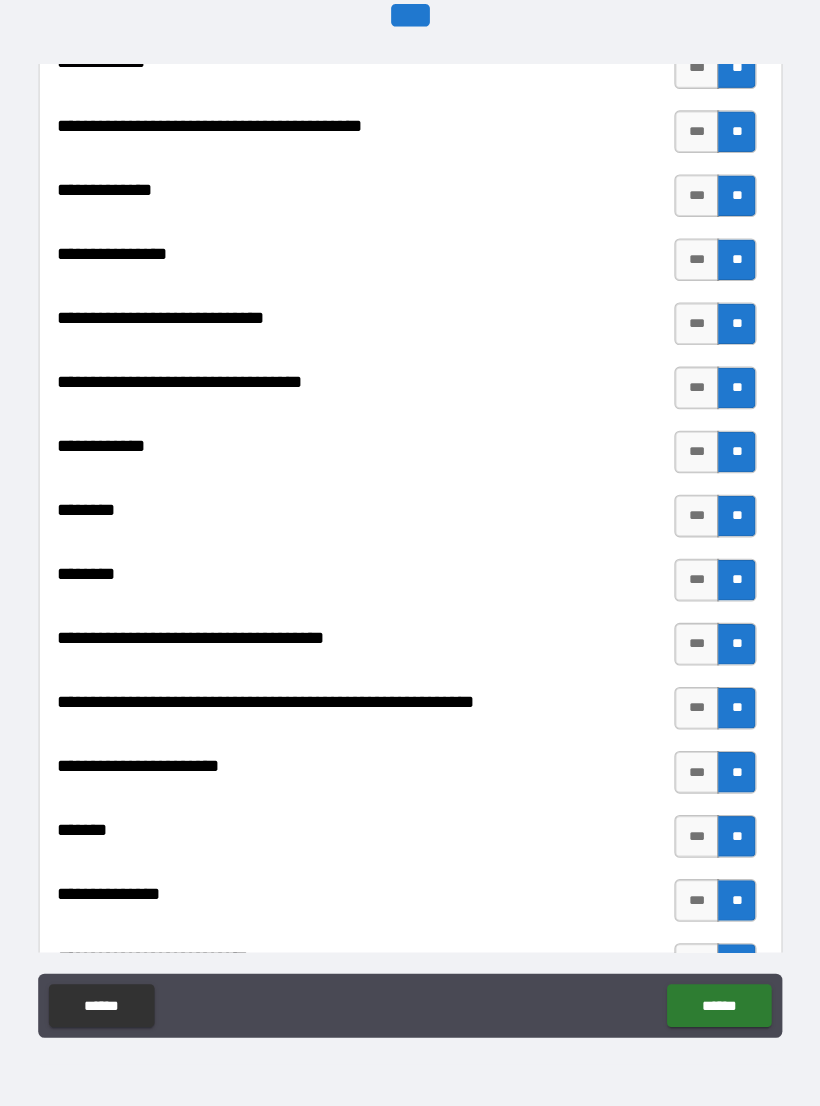 scroll, scrollTop: 8478, scrollLeft: 0, axis: vertical 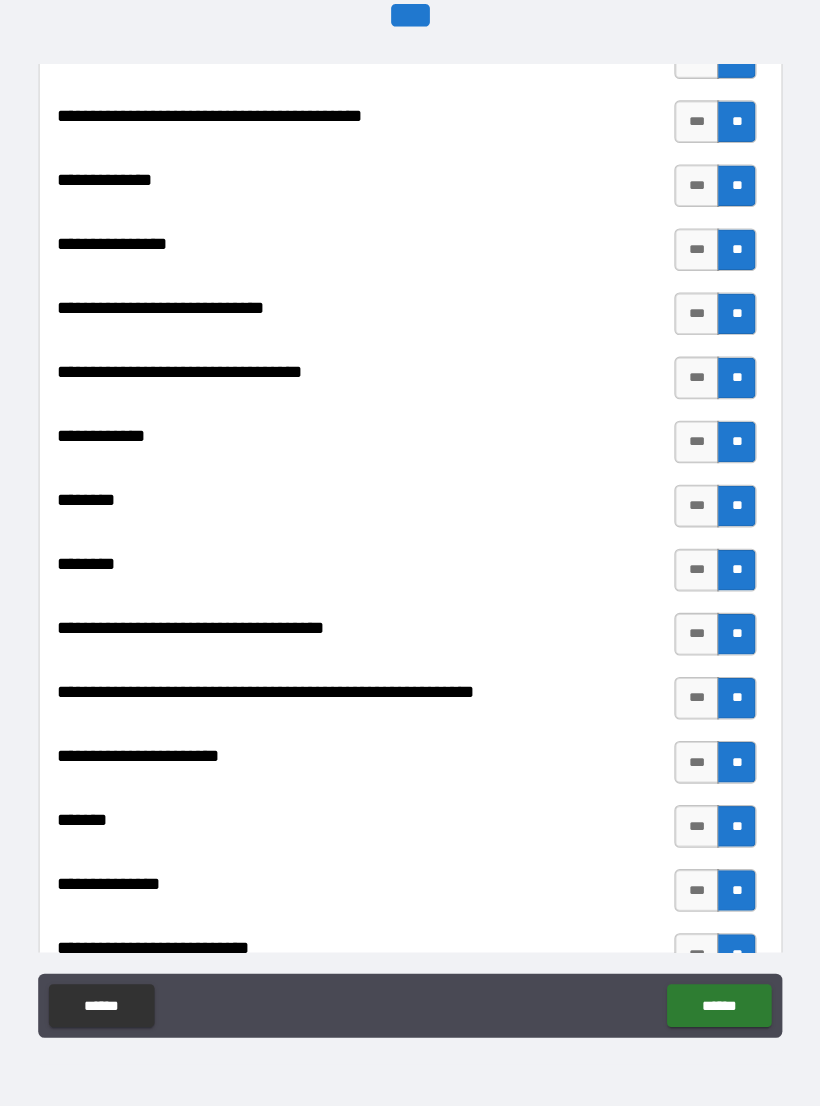 click on "***" at bounding box center (679, 756) 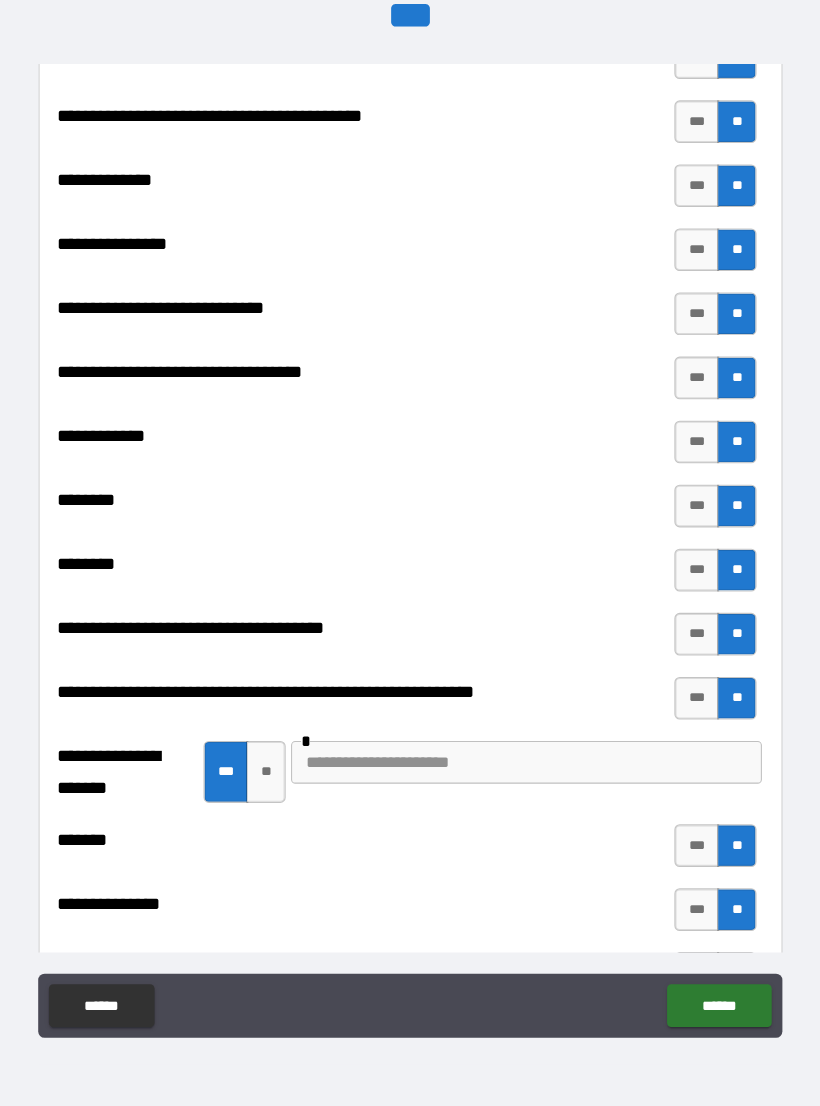 click at bounding box center [519, 756] 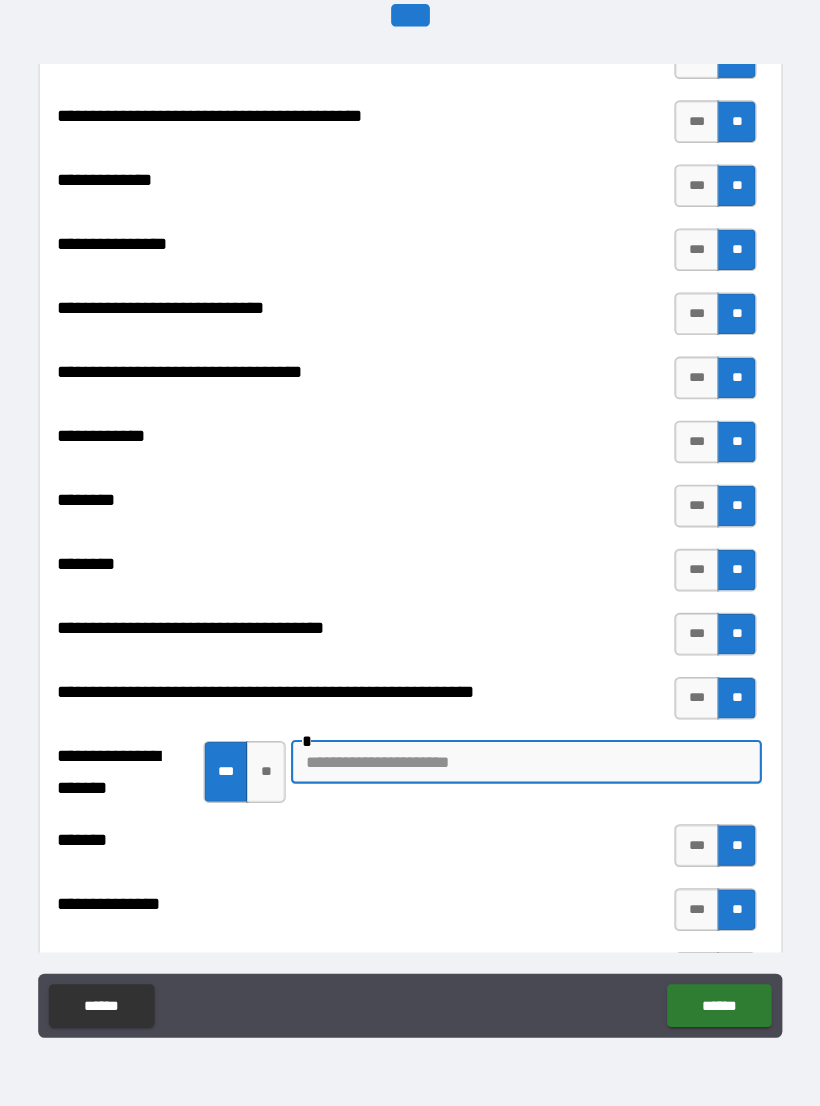 scroll, scrollTop: 30, scrollLeft: 0, axis: vertical 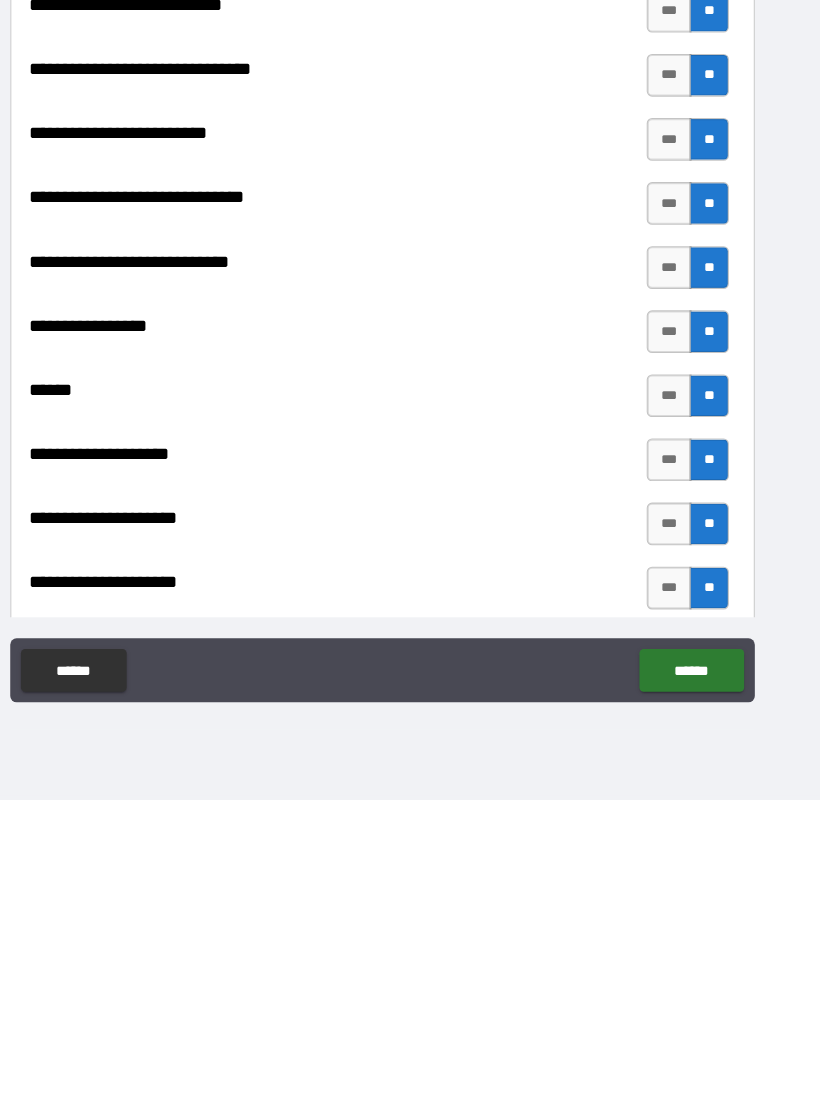 type on "********" 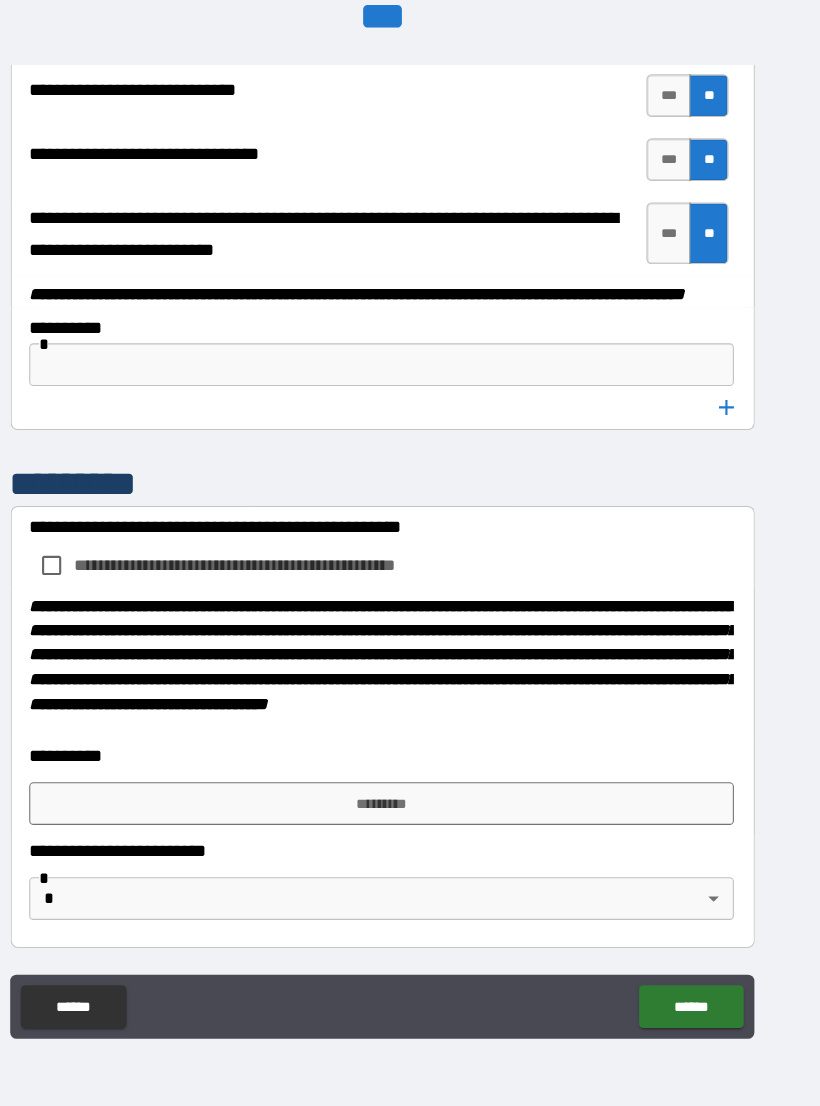 scroll, scrollTop: 10254, scrollLeft: 0, axis: vertical 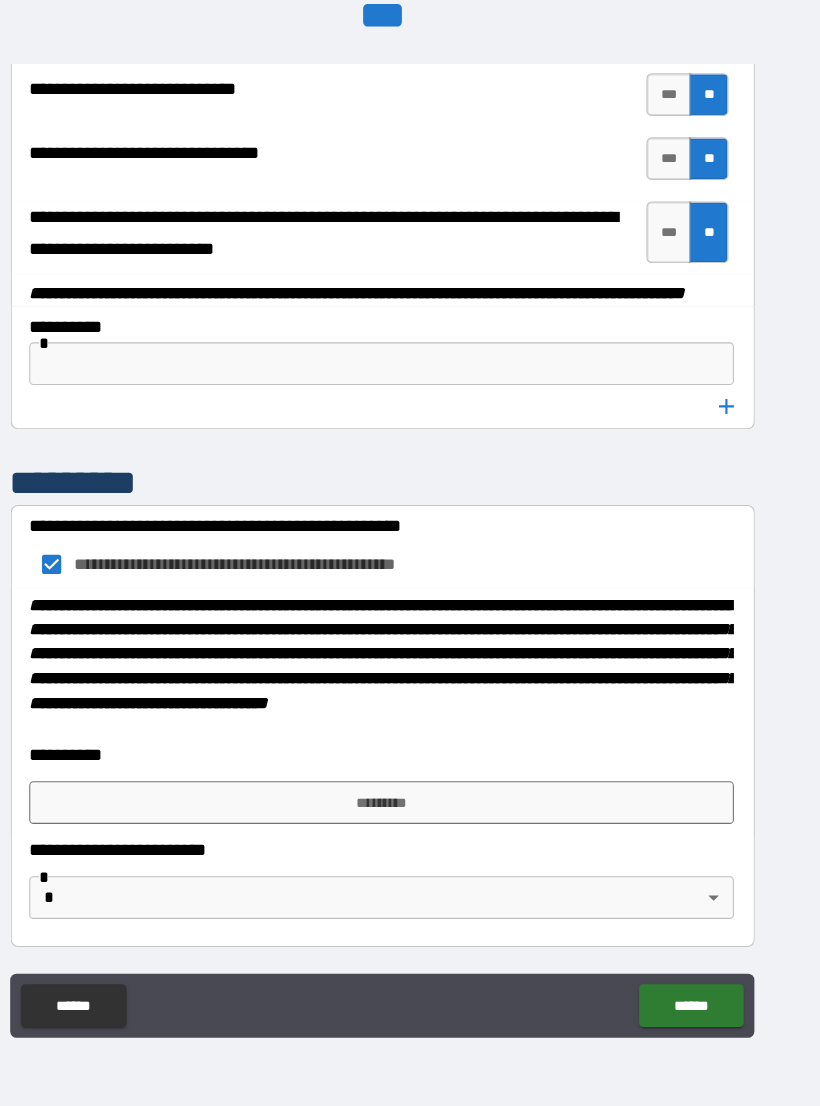 click on "*********" at bounding box center [410, 794] 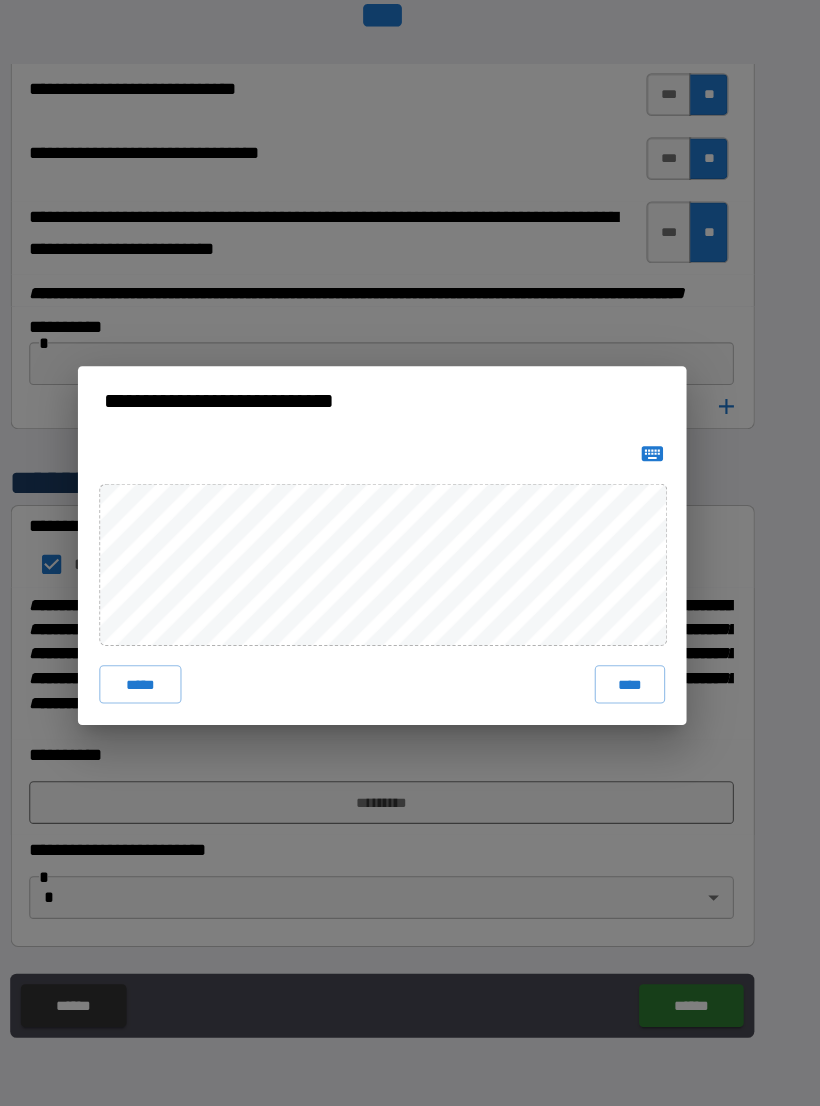 click on "****" at bounding box center (642, 683) 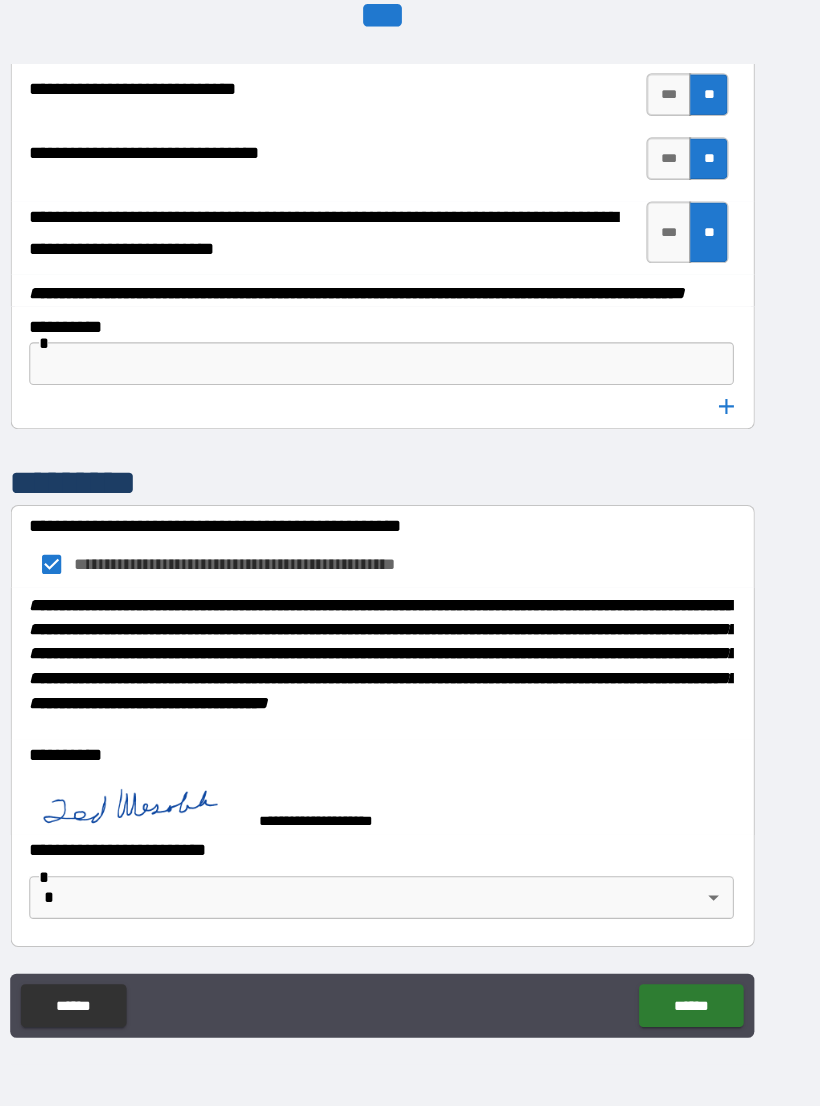 scroll, scrollTop: 10244, scrollLeft: 0, axis: vertical 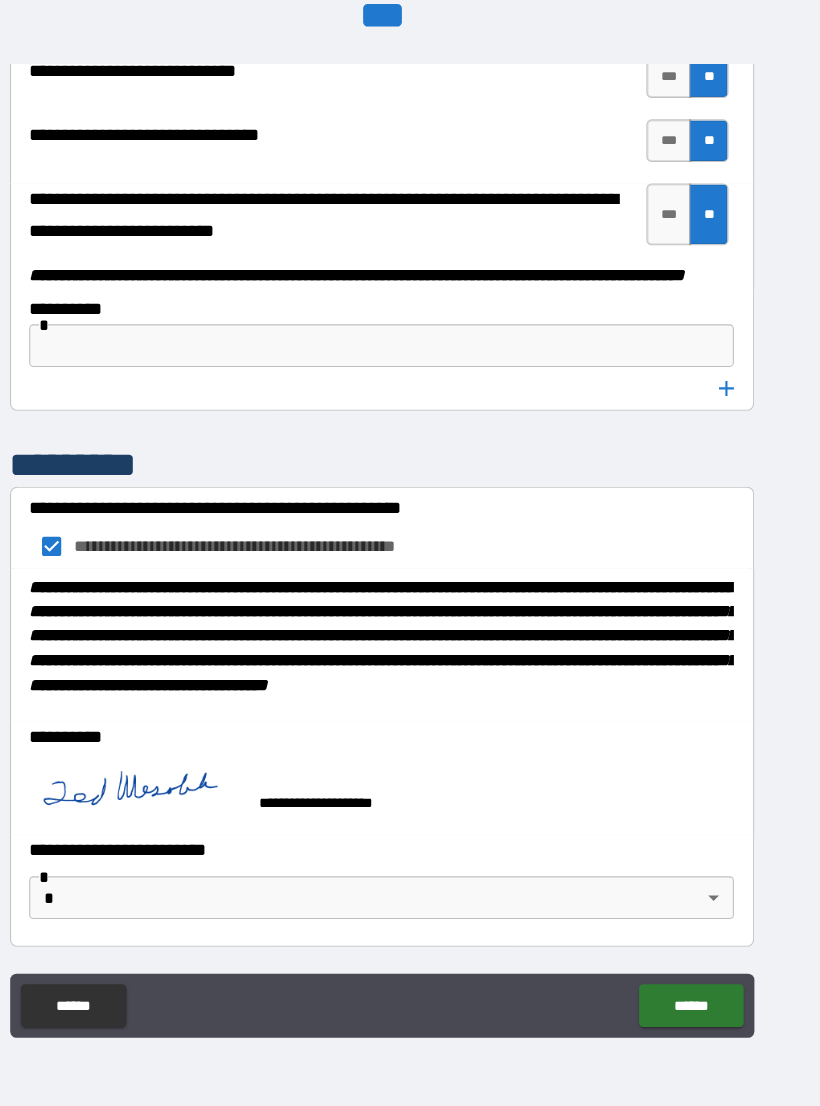 click on "**********" at bounding box center [410, 537] 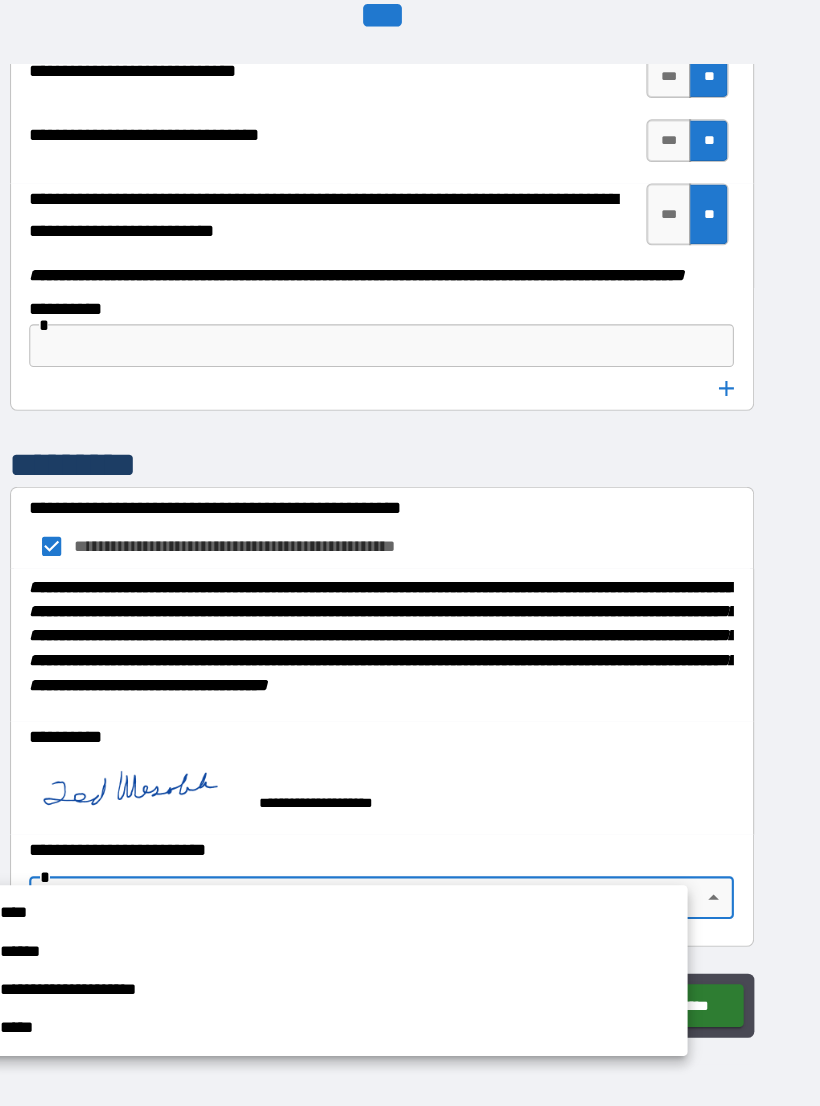 click on "****" at bounding box center [366, 897] 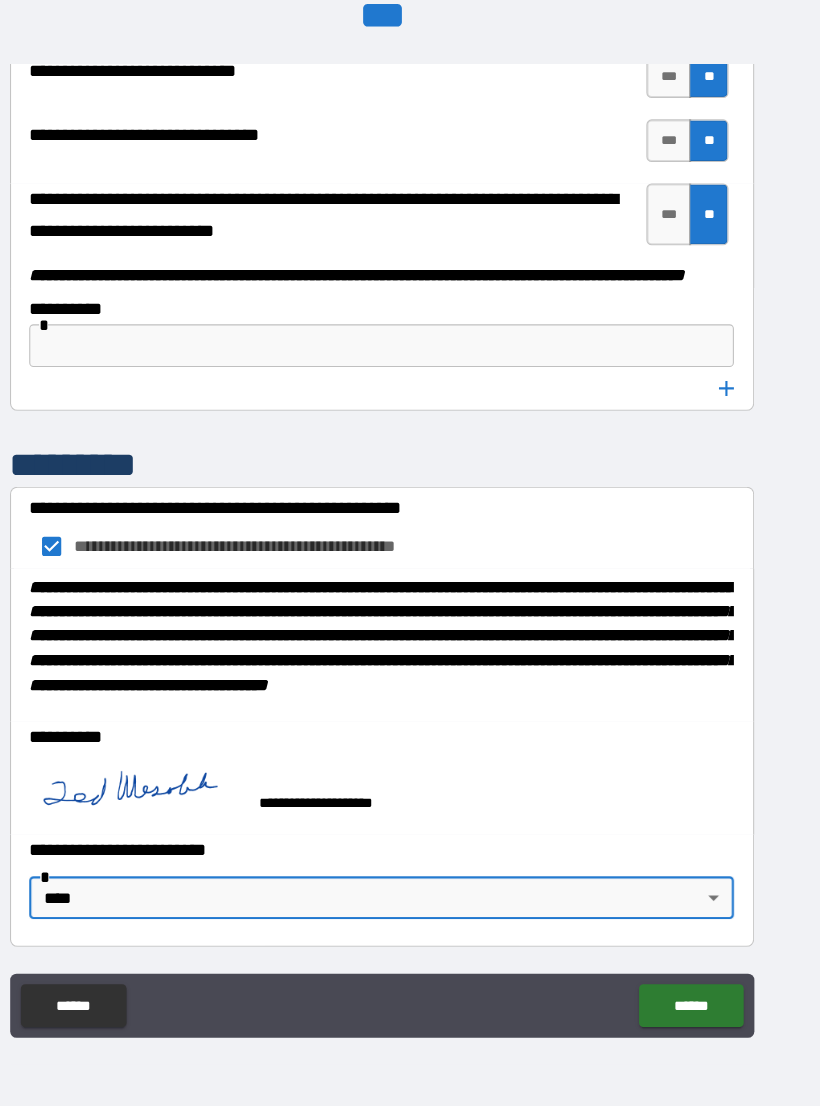 click on "**********" at bounding box center (410, 537) 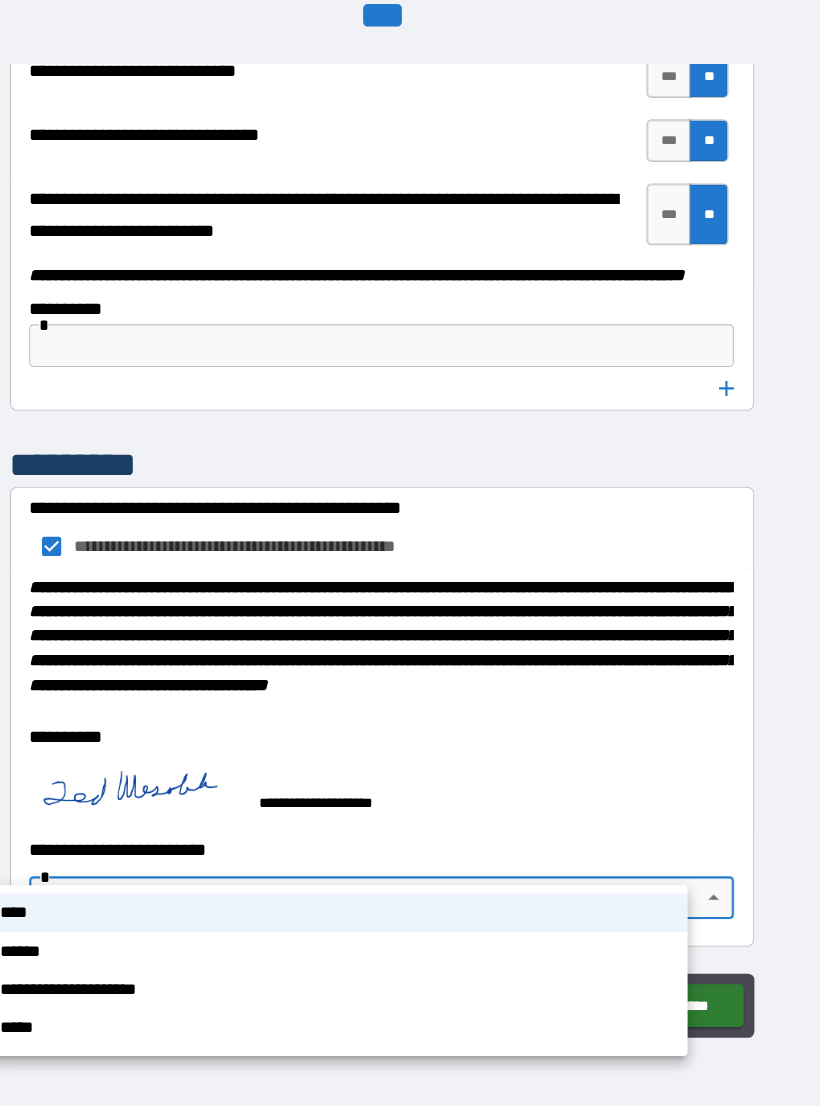 click on "****" at bounding box center [366, 897] 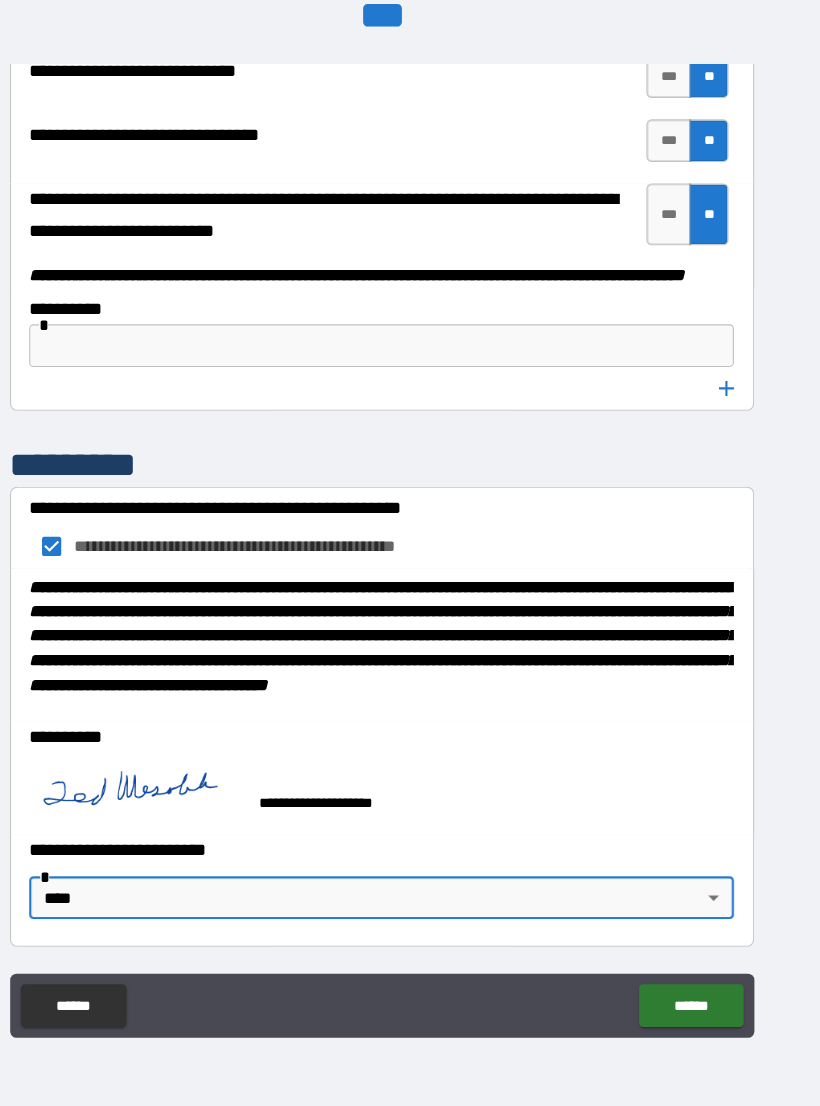 click on "******" at bounding box center (699, 984) 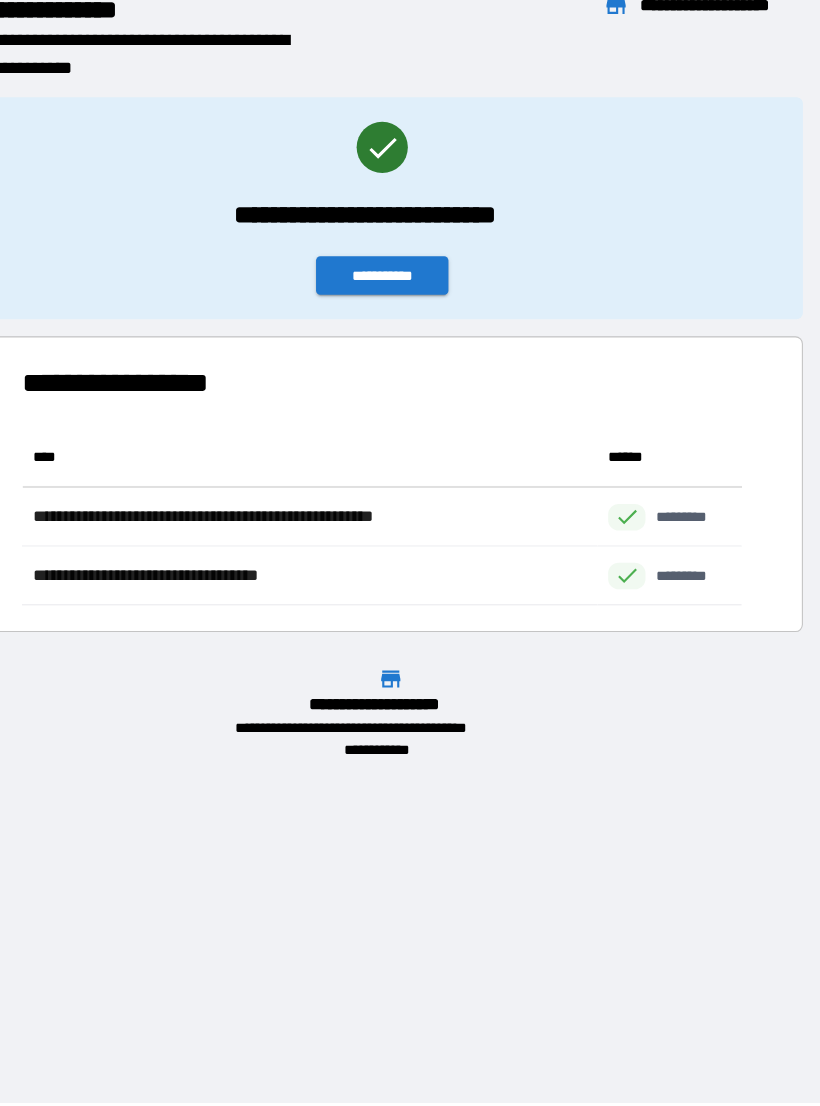 scroll, scrollTop: 1, scrollLeft: 1, axis: both 